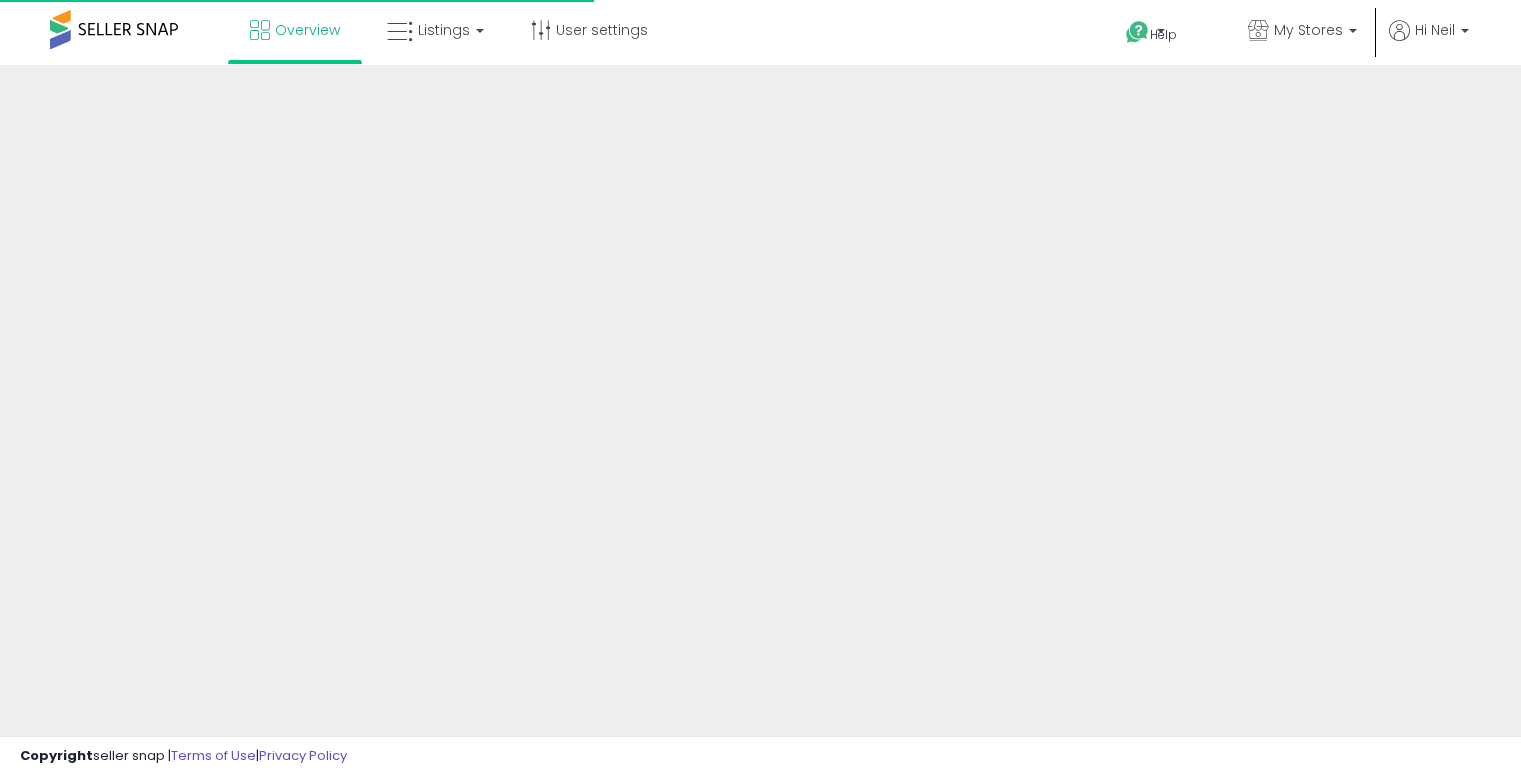 scroll, scrollTop: 0, scrollLeft: 0, axis: both 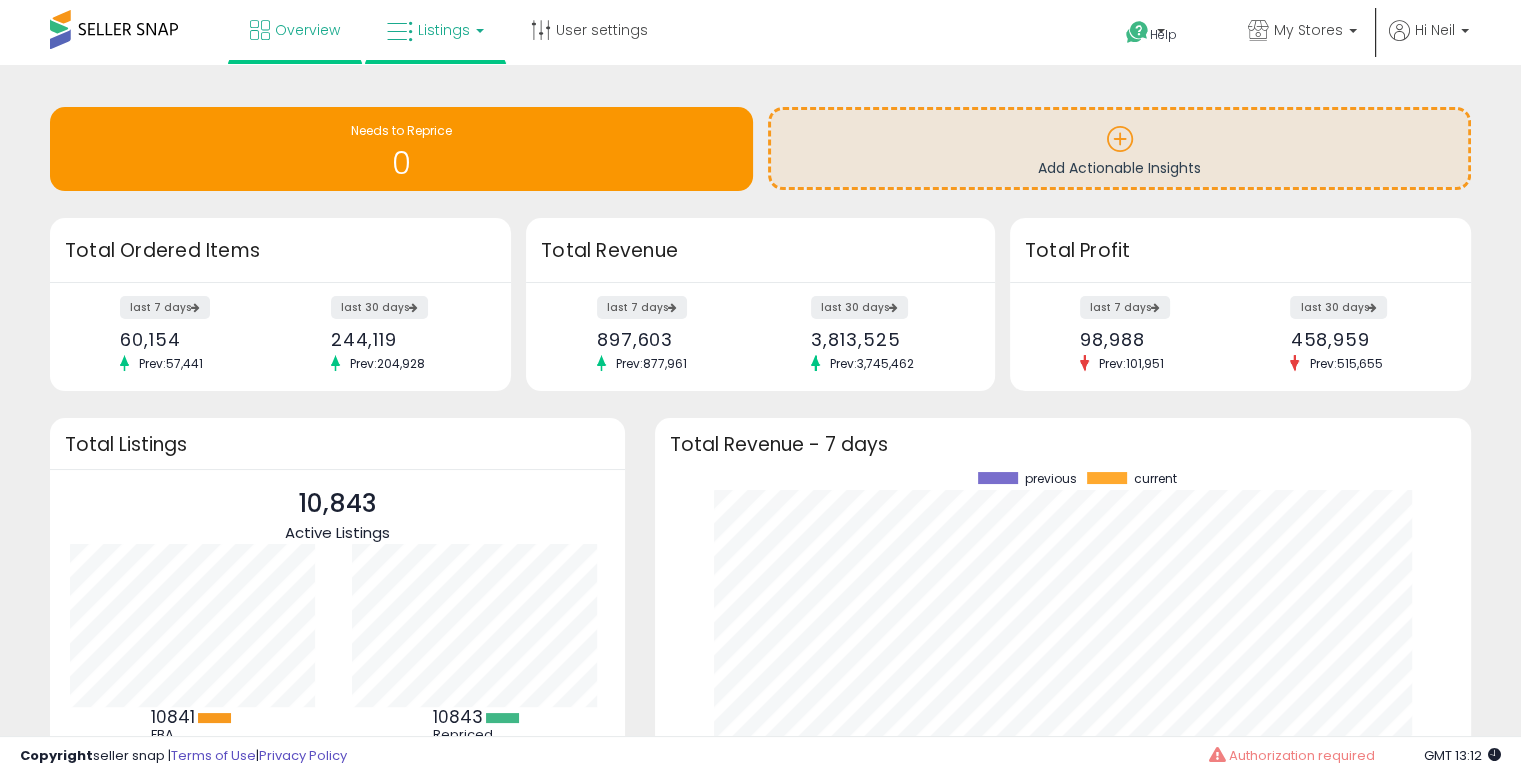 click on "Listings" at bounding box center (444, 30) 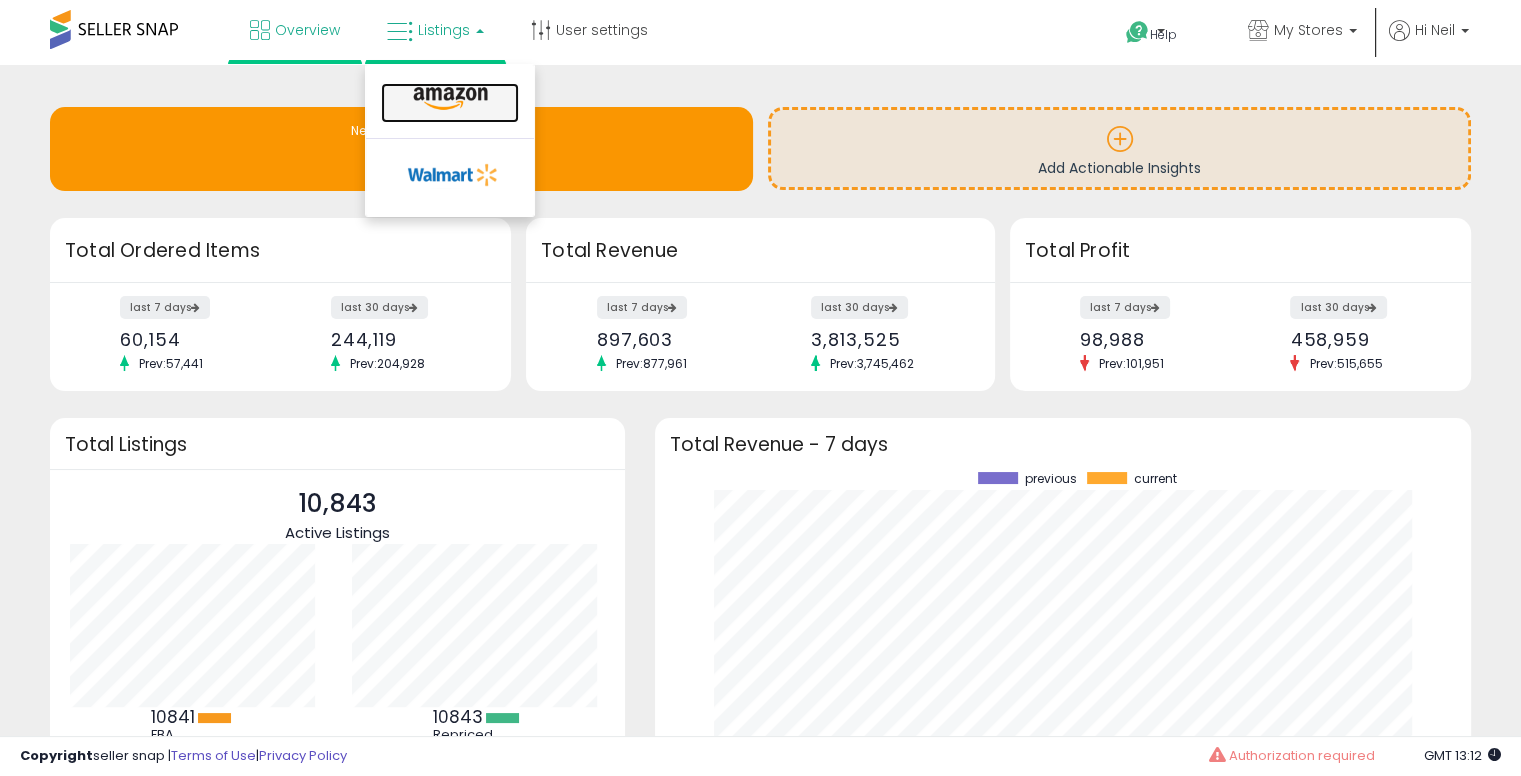 click at bounding box center (450, 99) 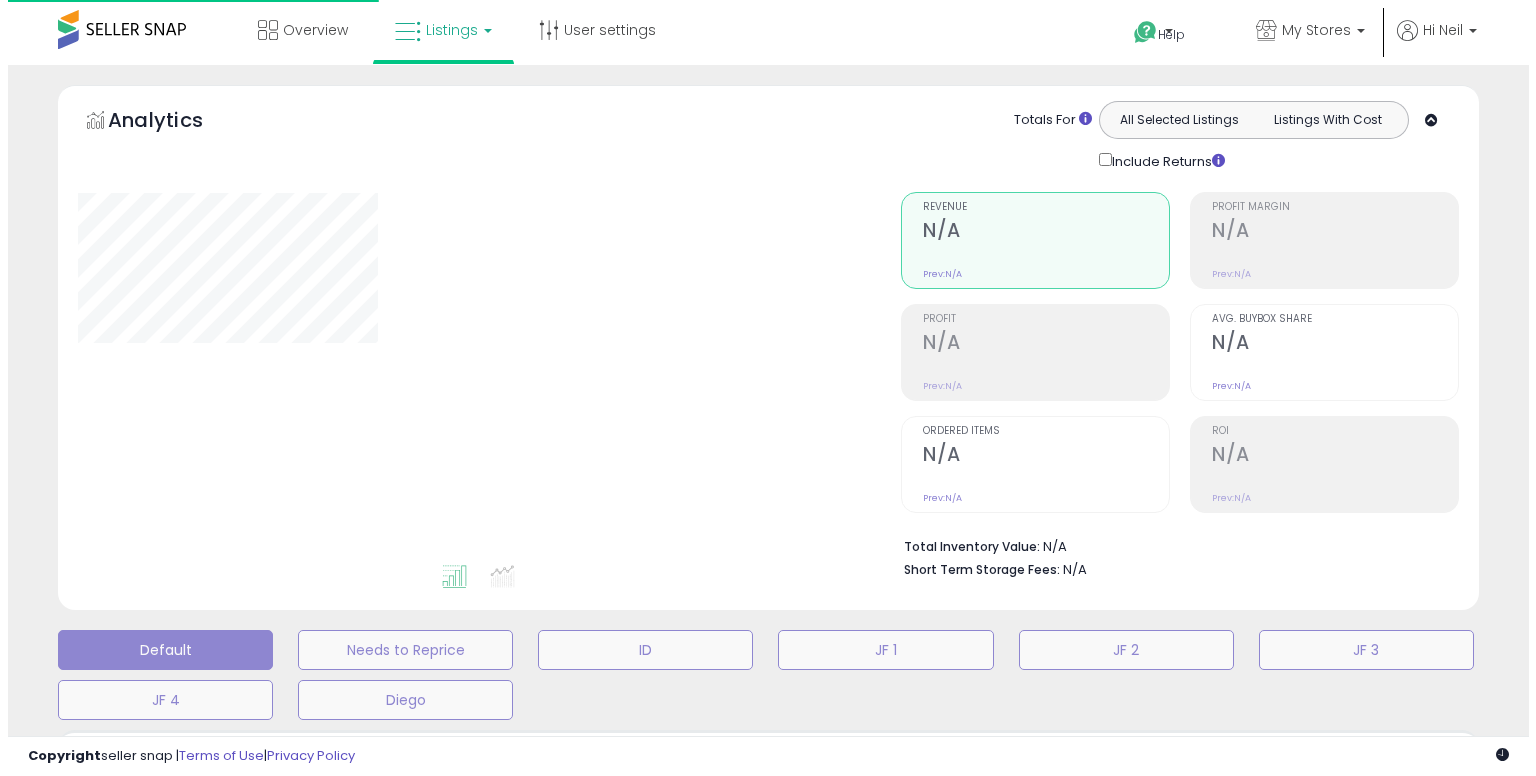 scroll, scrollTop: 0, scrollLeft: 0, axis: both 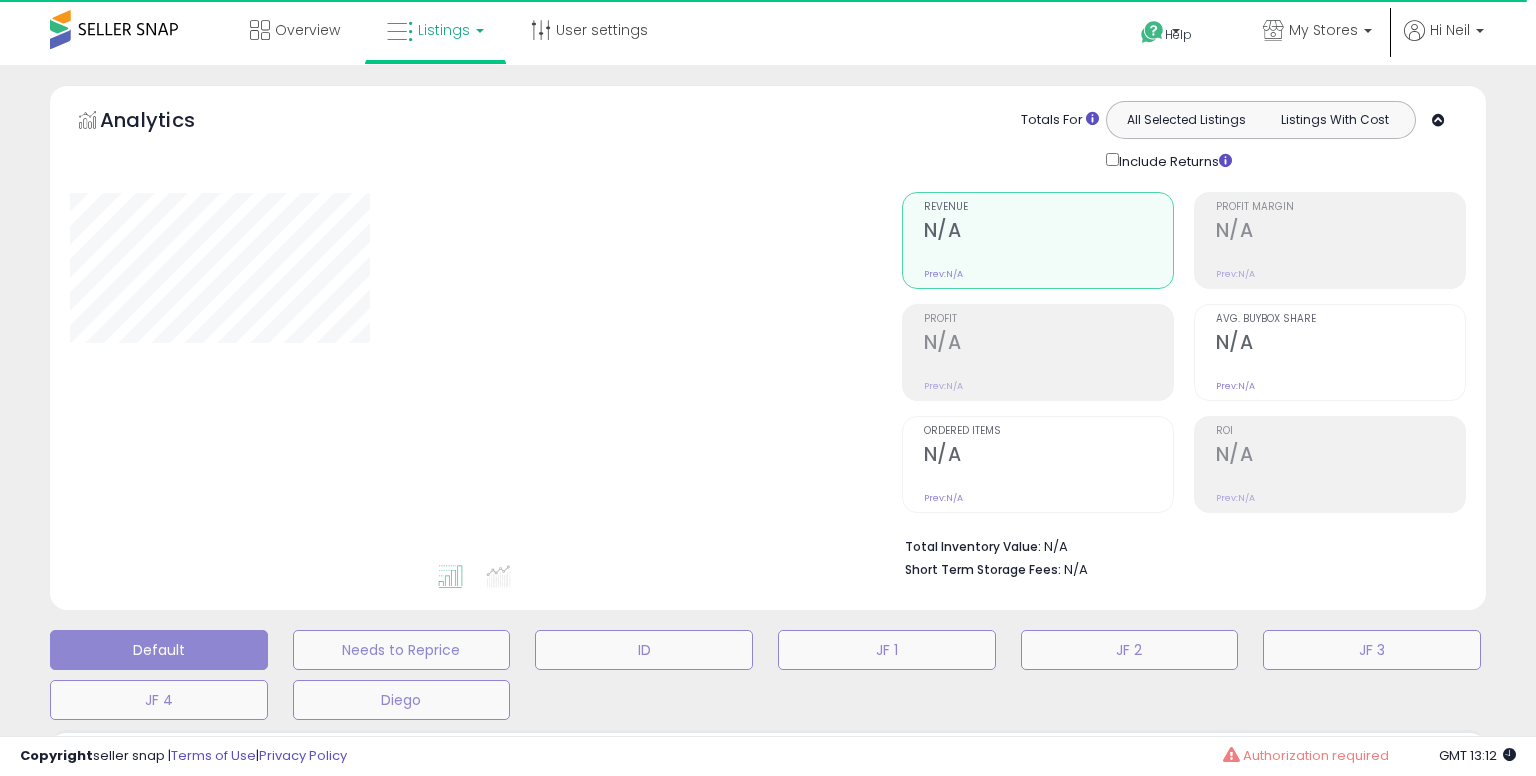 select on "**" 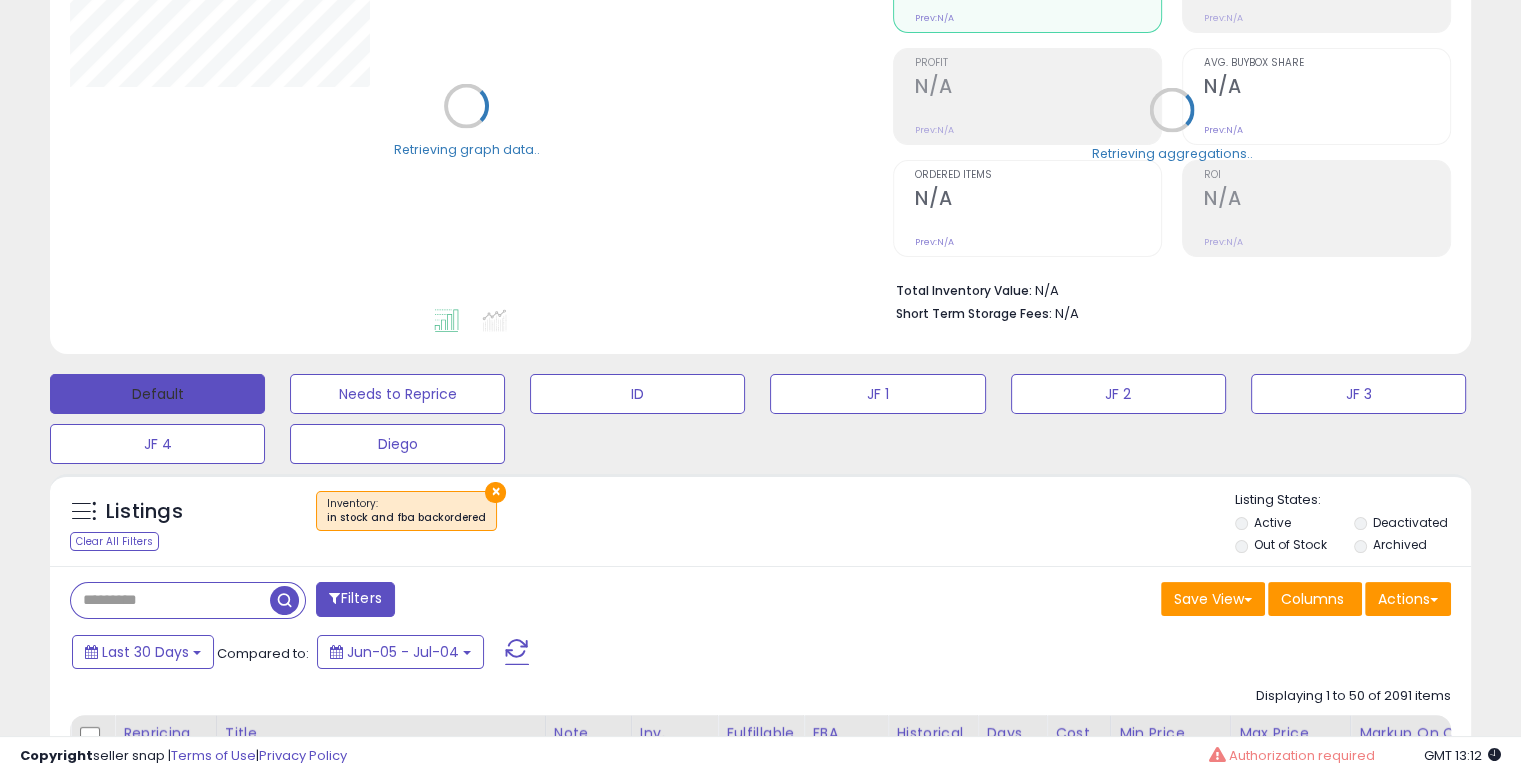 scroll, scrollTop: 278, scrollLeft: 0, axis: vertical 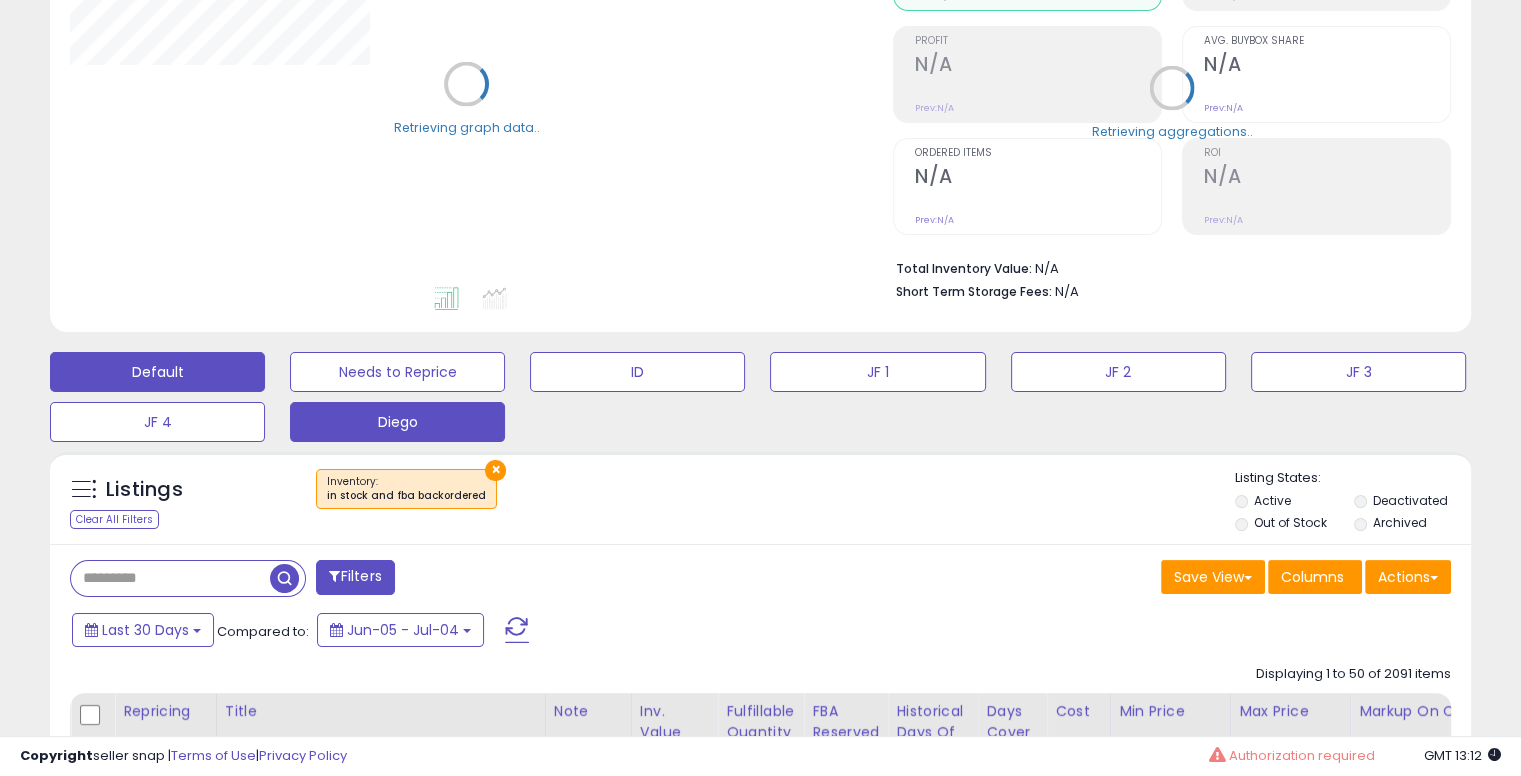 click on "Diego" at bounding box center (397, 372) 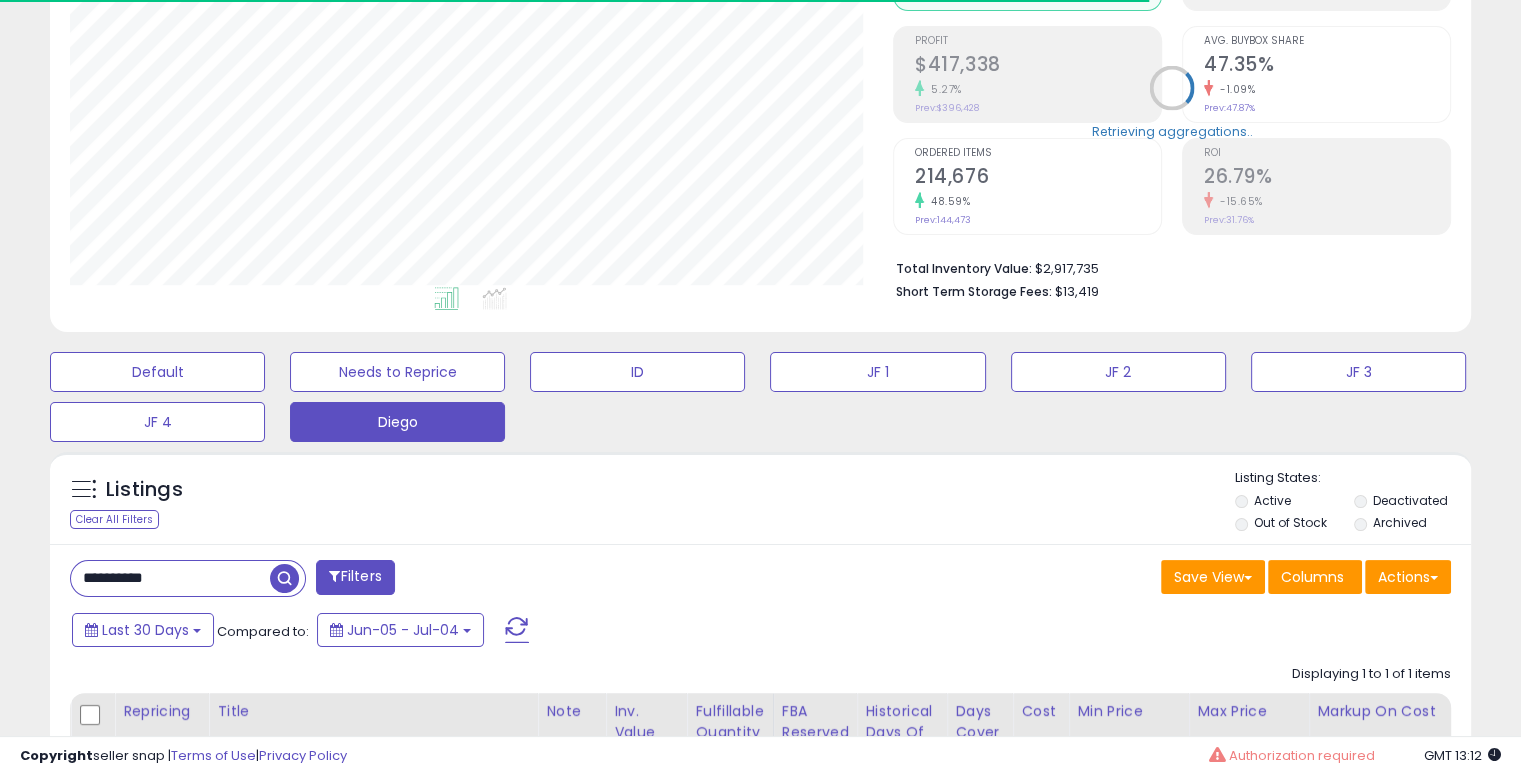 scroll, scrollTop: 999589, scrollLeft: 999176, axis: both 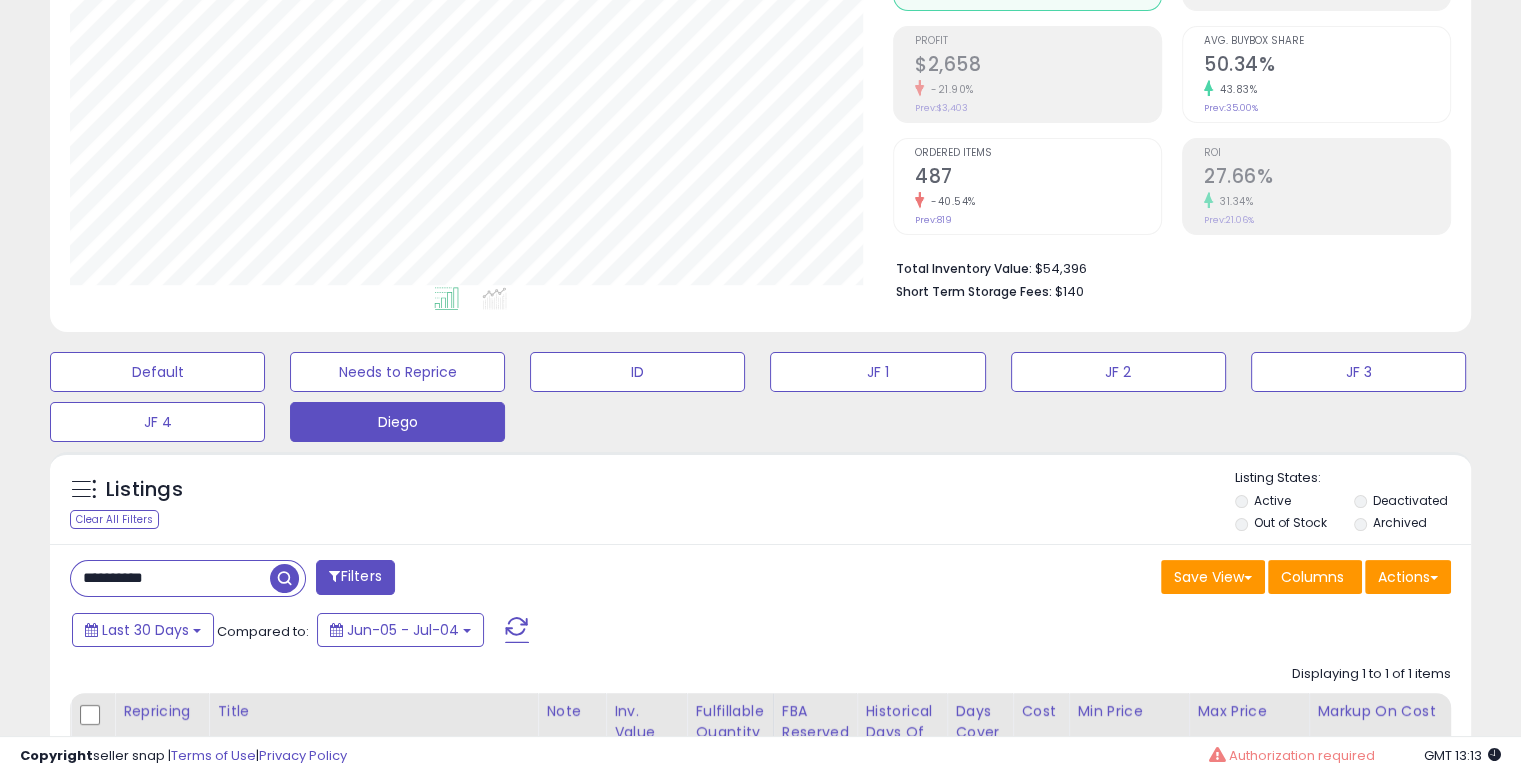 click on "**********" at bounding box center [170, 578] 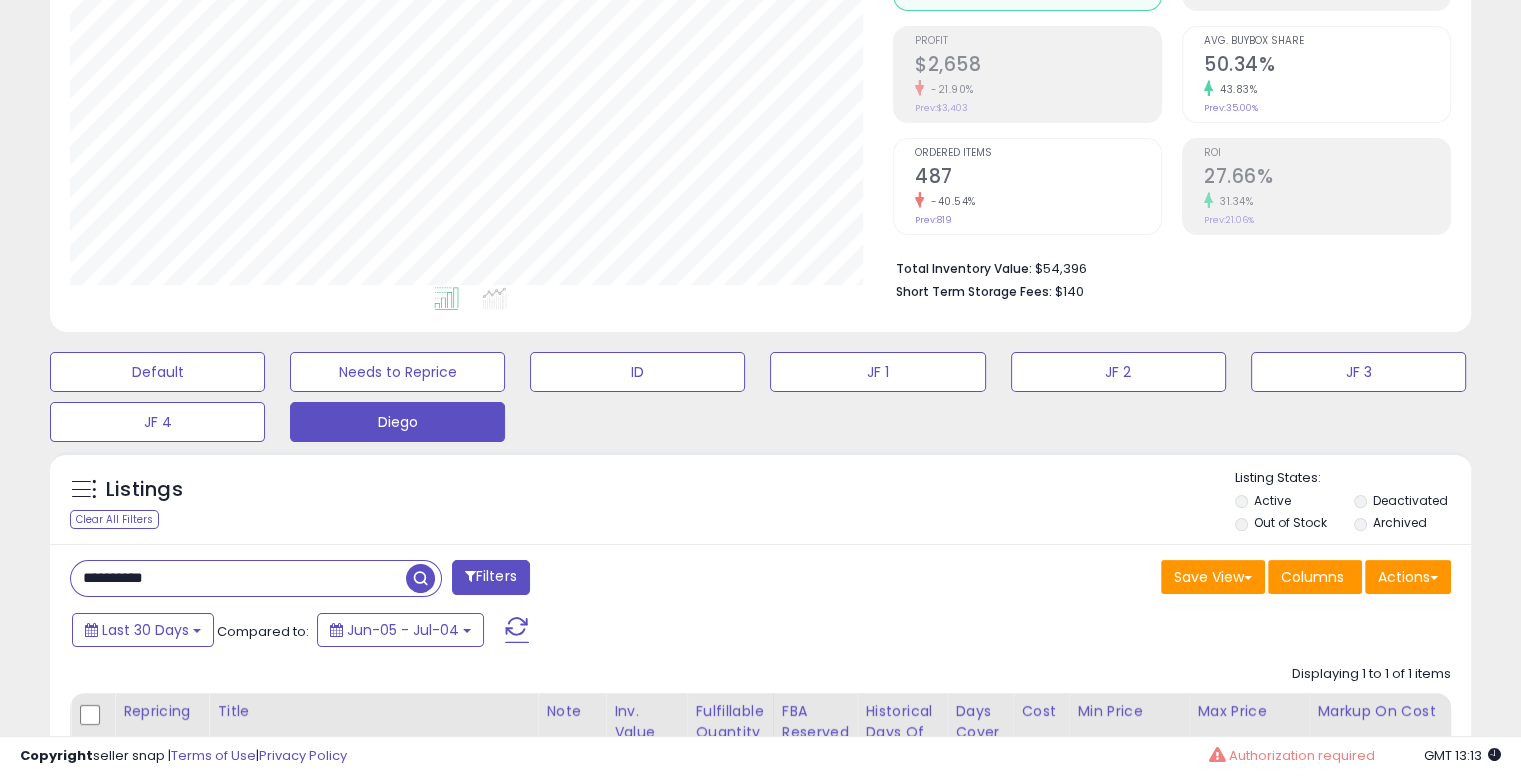 click on "**********" at bounding box center [238, 578] 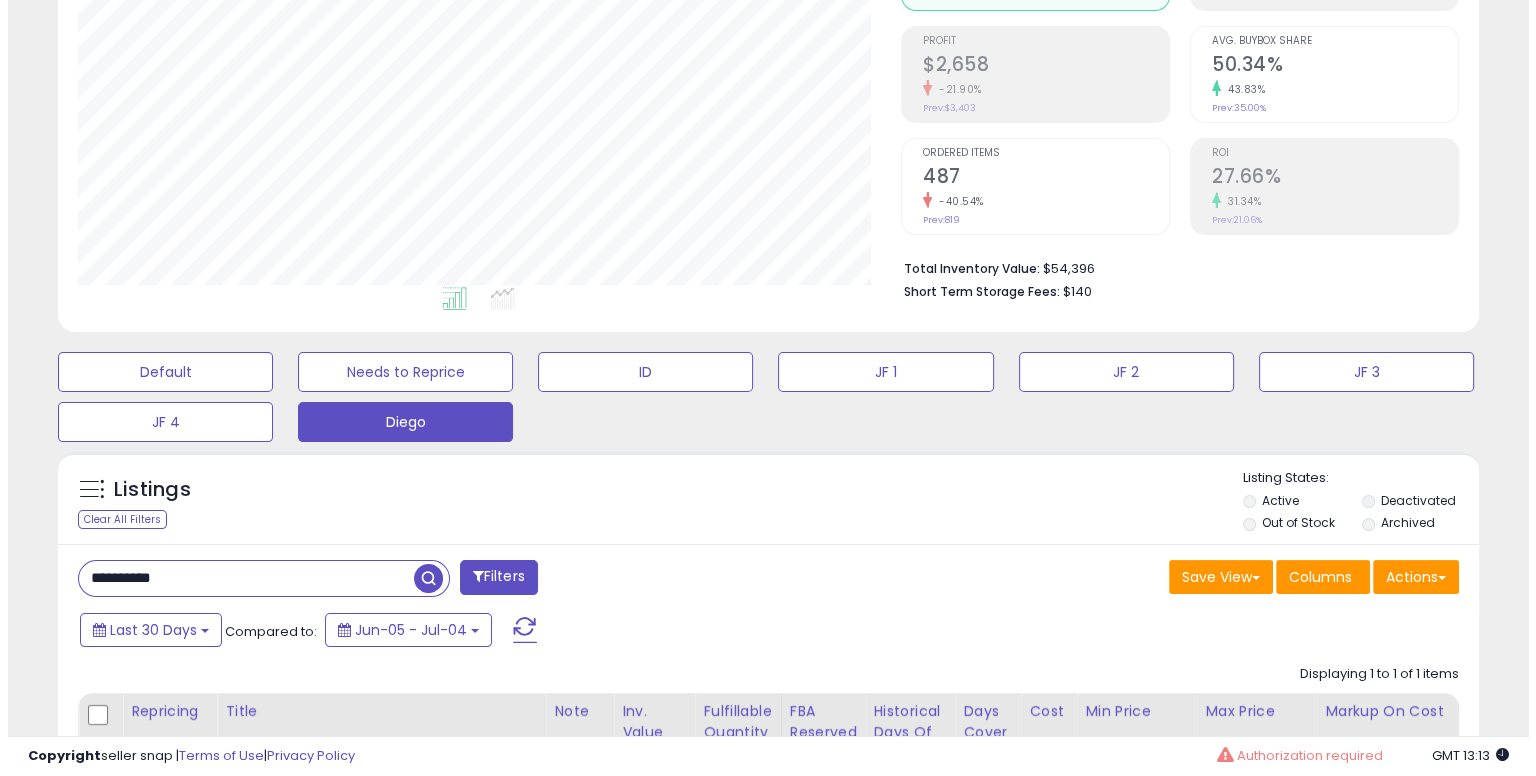 scroll, scrollTop: 409, scrollLeft: 832, axis: both 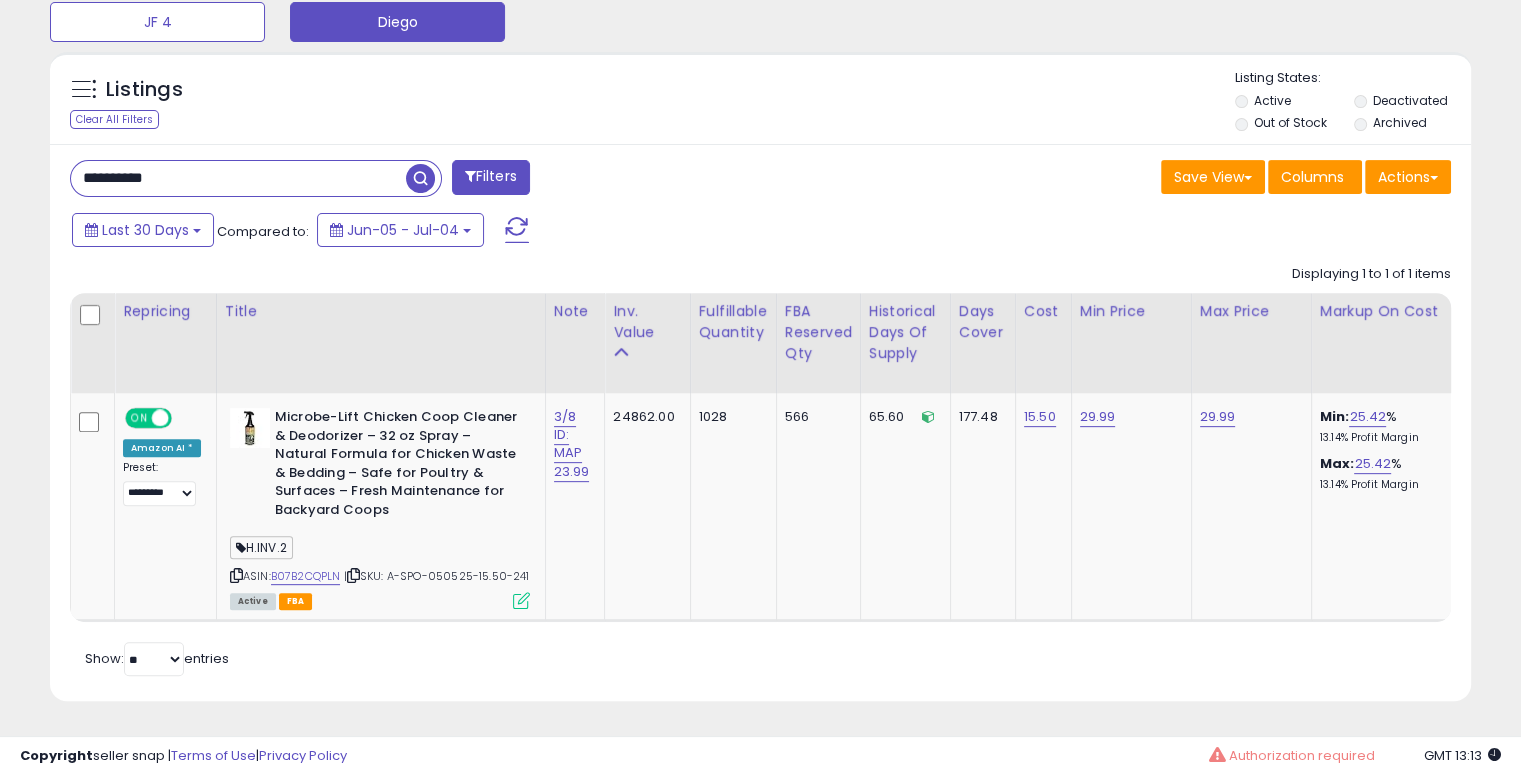 click on "**********" at bounding box center (238, 178) 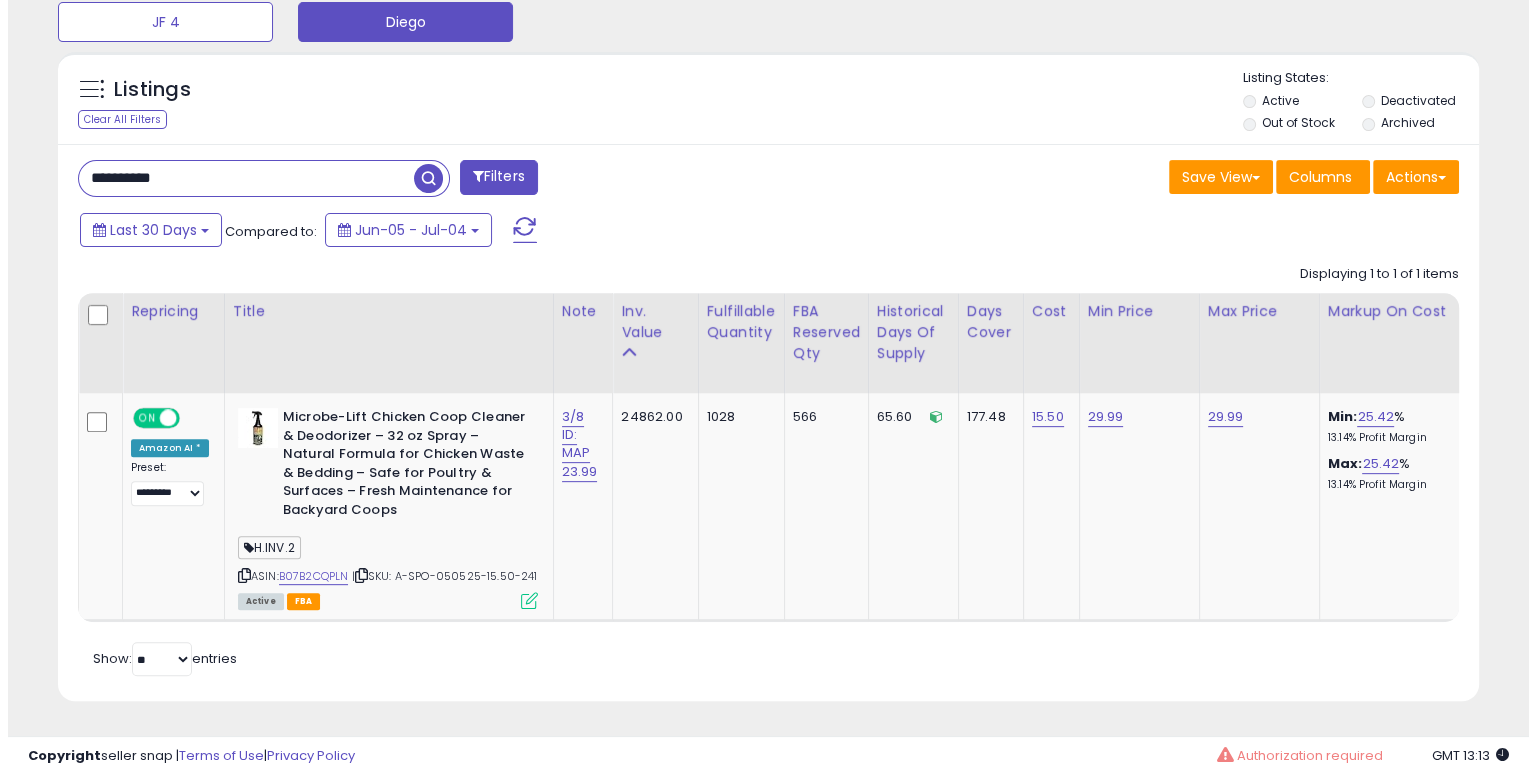 scroll, scrollTop: 464, scrollLeft: 0, axis: vertical 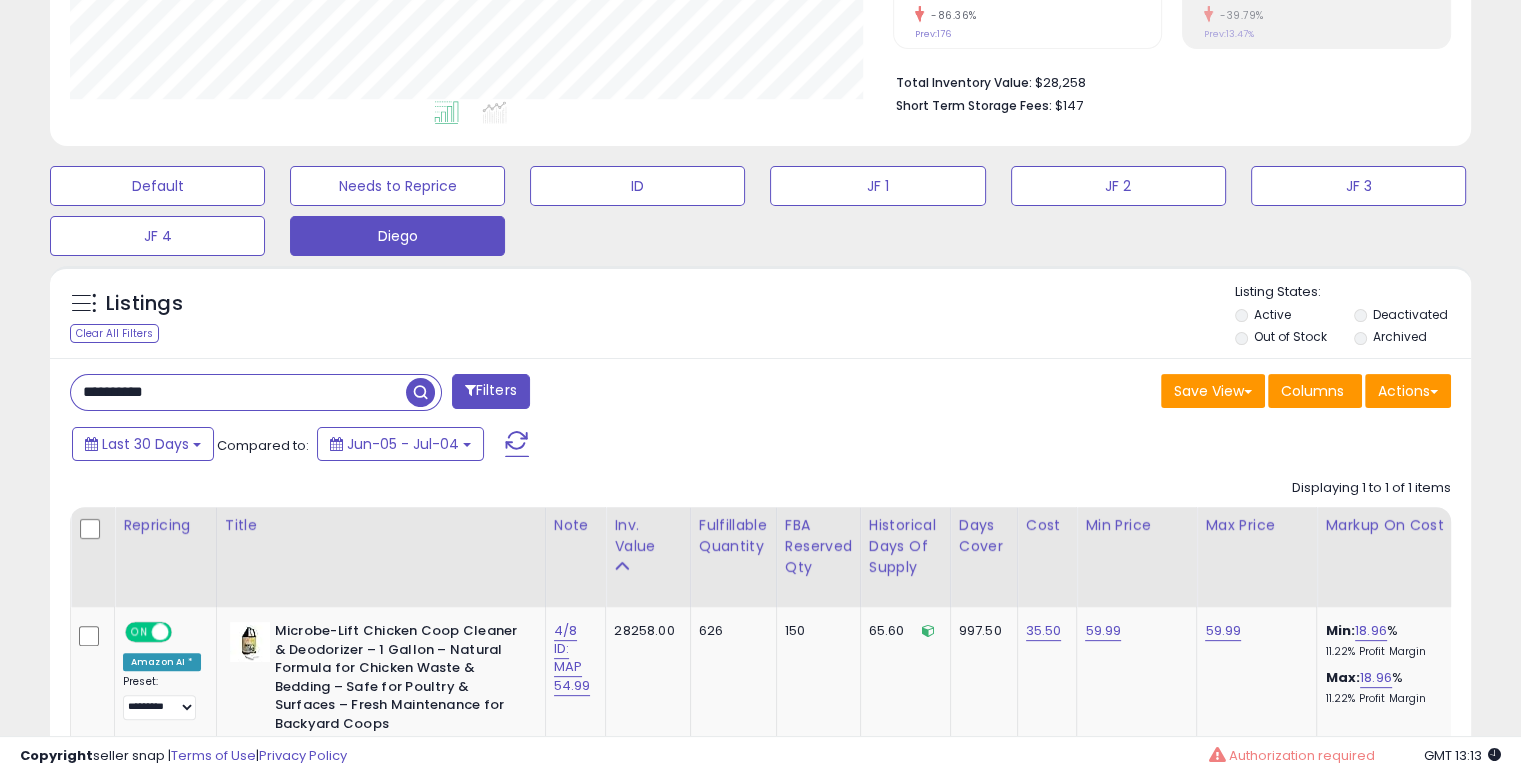 click on "**********" at bounding box center (238, 392) 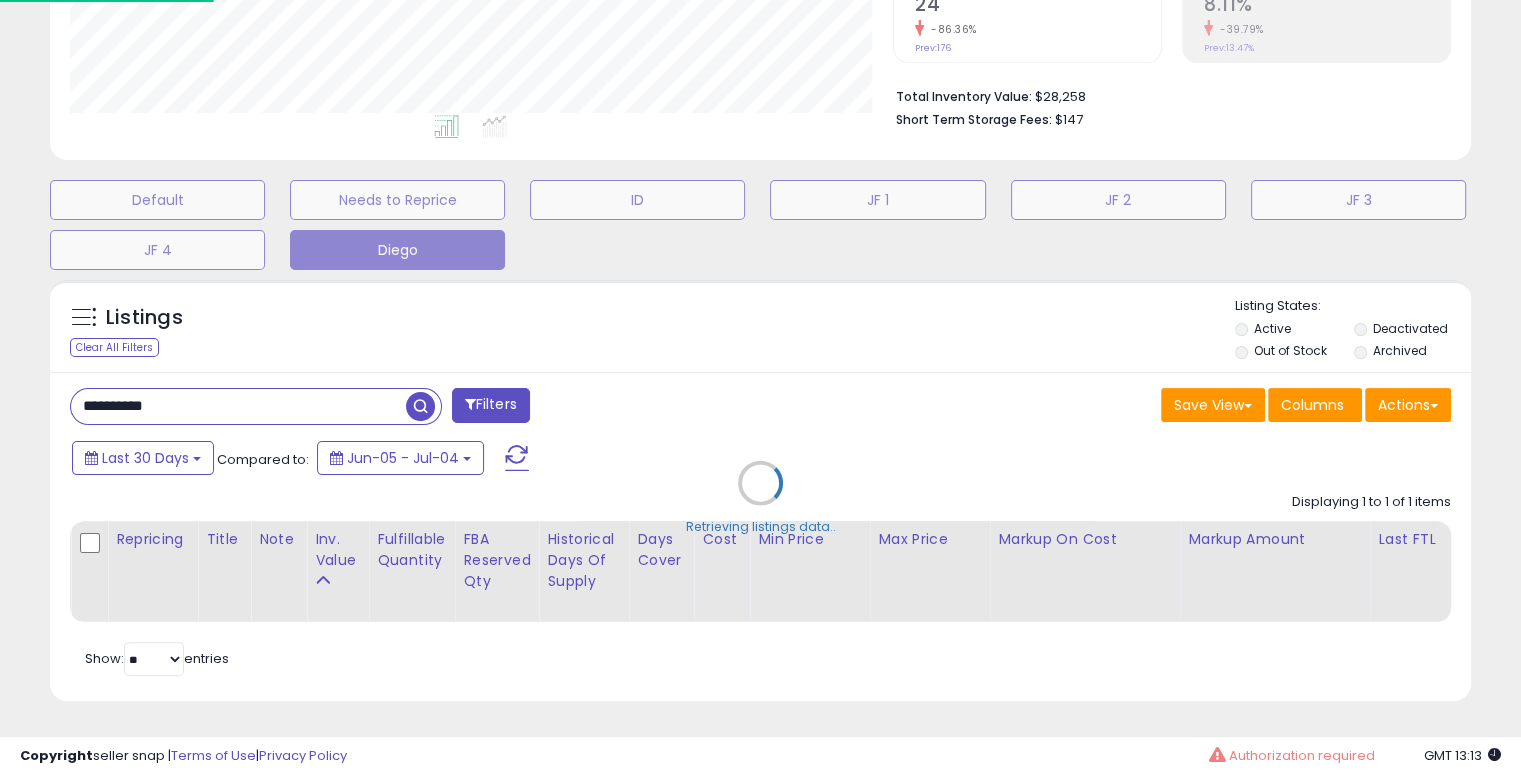 scroll, scrollTop: 999589, scrollLeft: 999168, axis: both 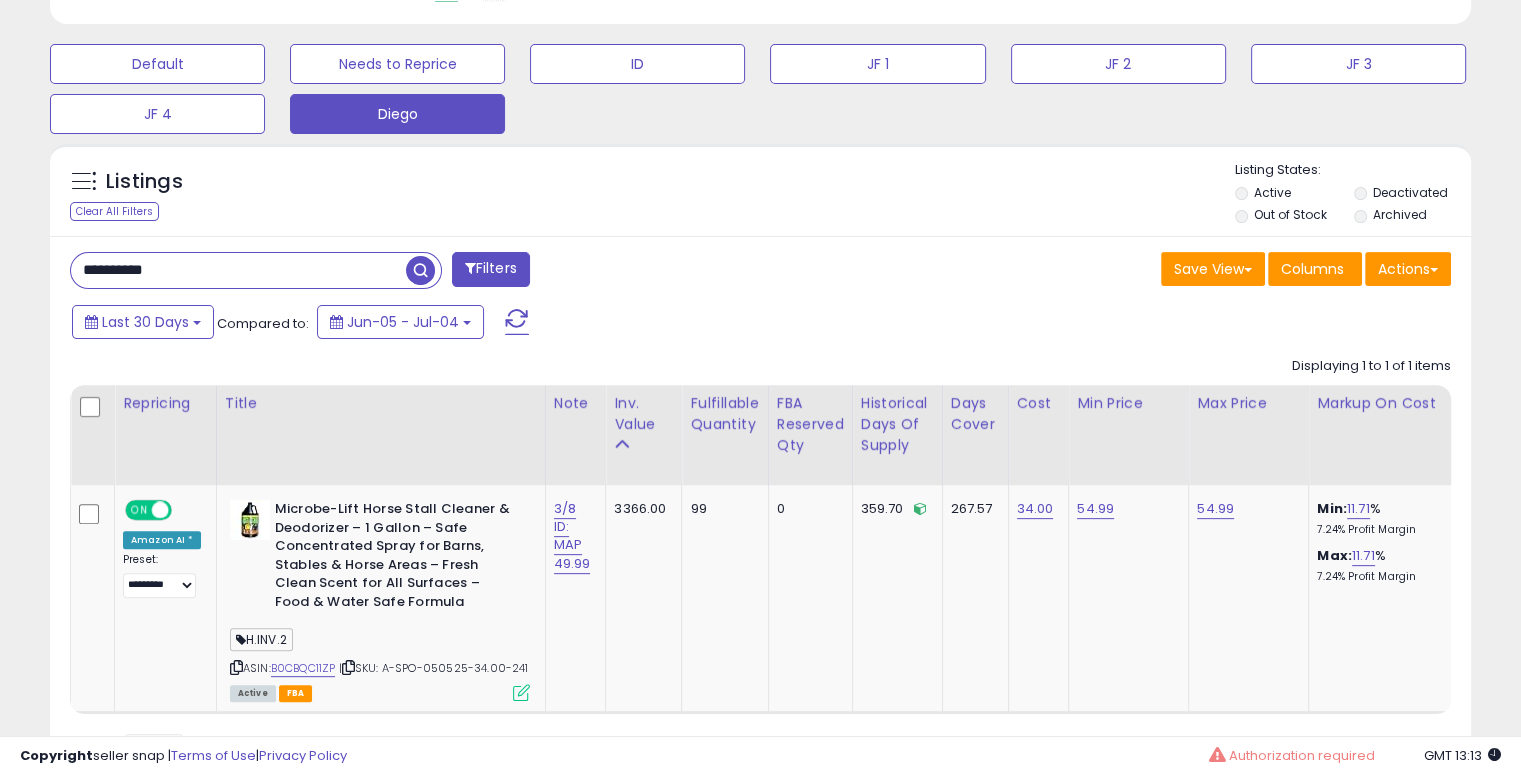 click on "**********" at bounding box center [238, 270] 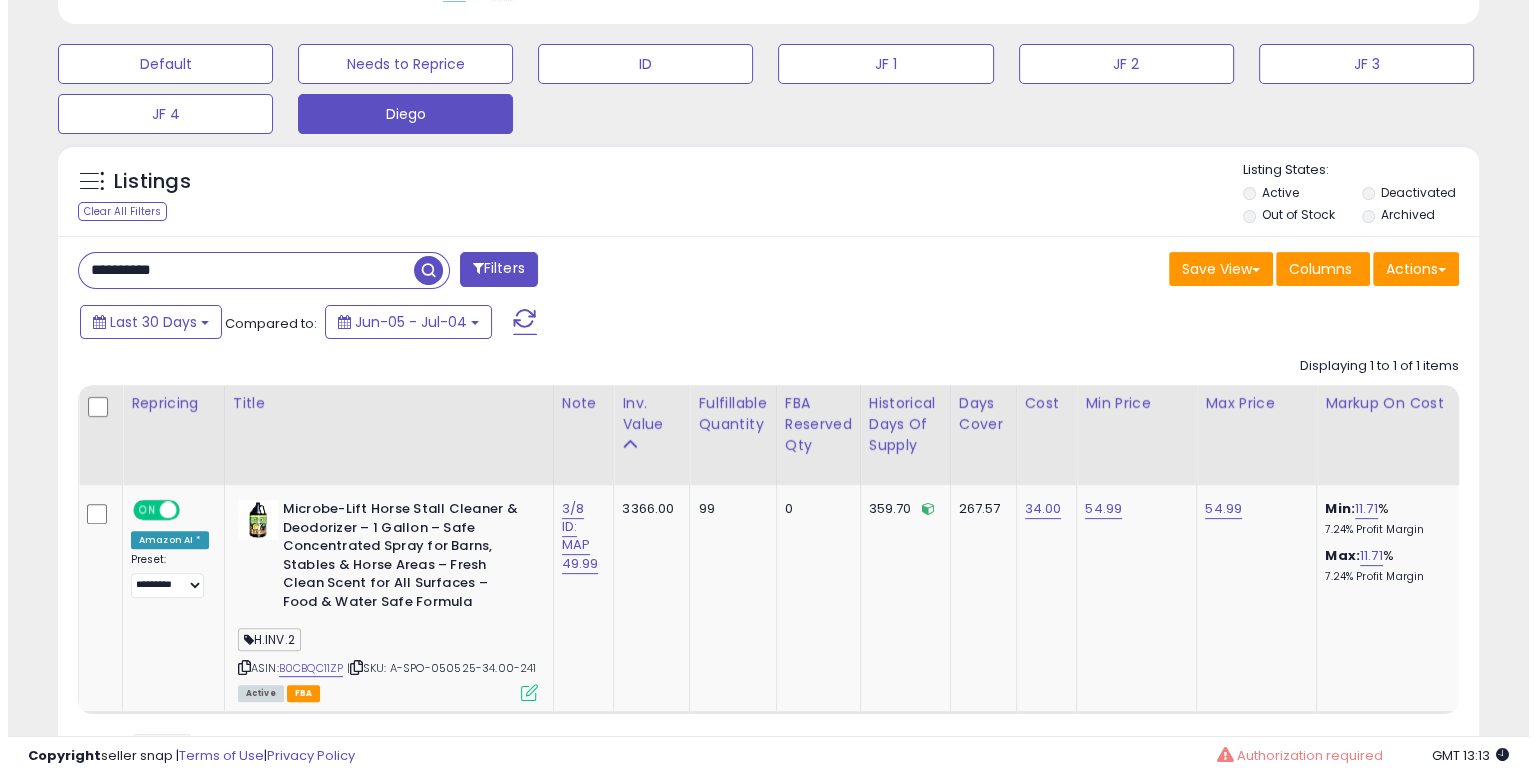 scroll, scrollTop: 464, scrollLeft: 0, axis: vertical 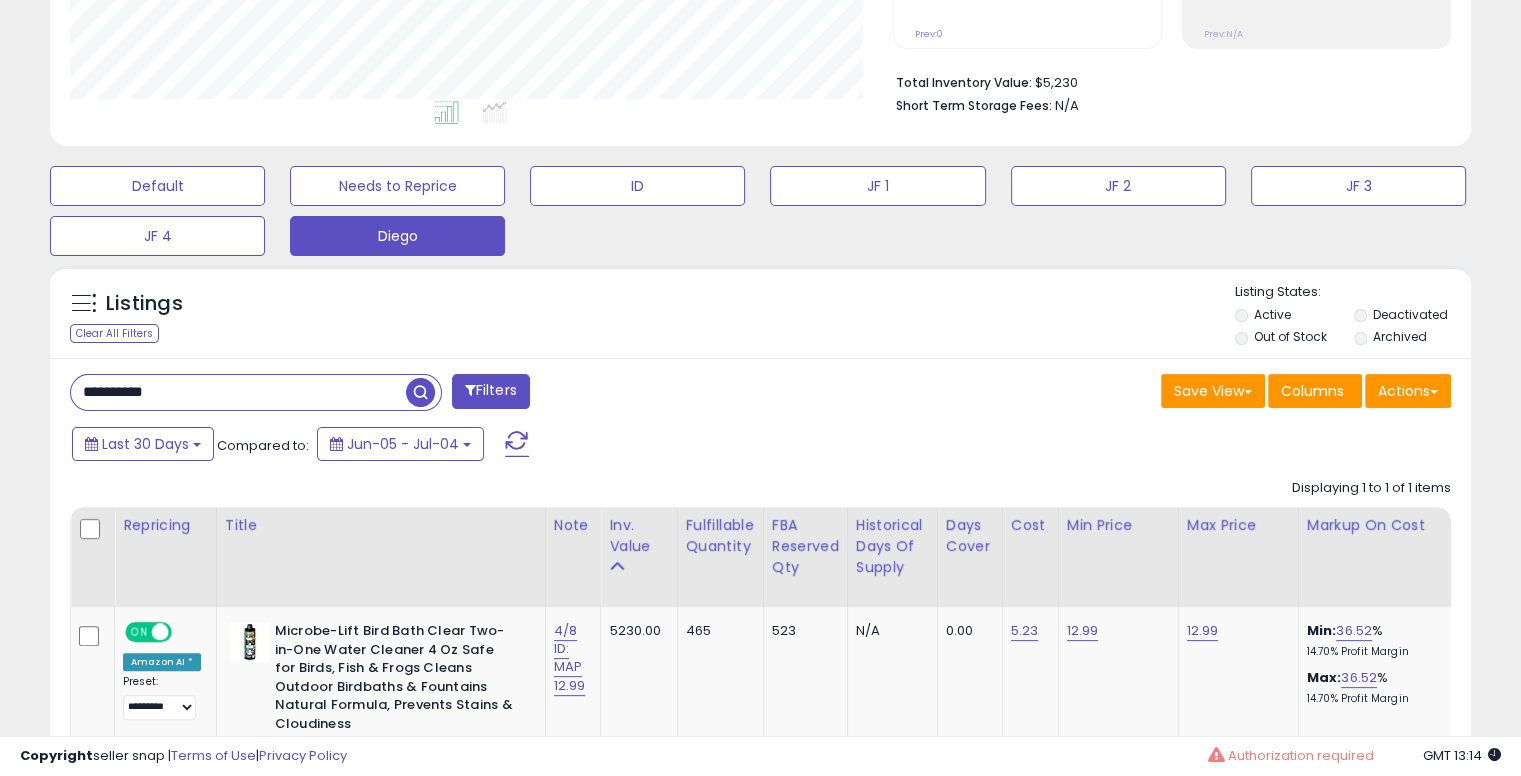 click on "**********" at bounding box center [238, 392] 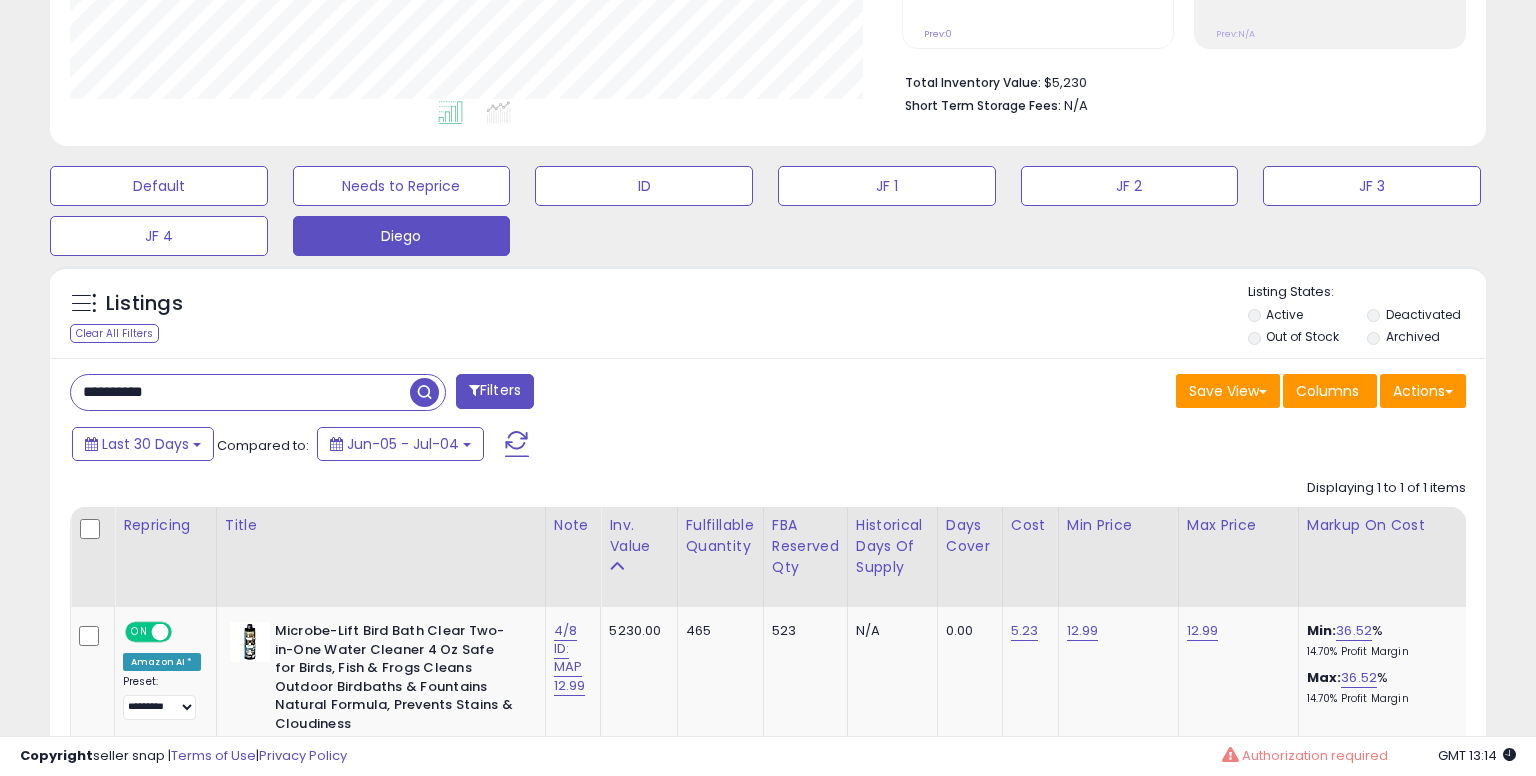scroll, scrollTop: 999589, scrollLeft: 999168, axis: both 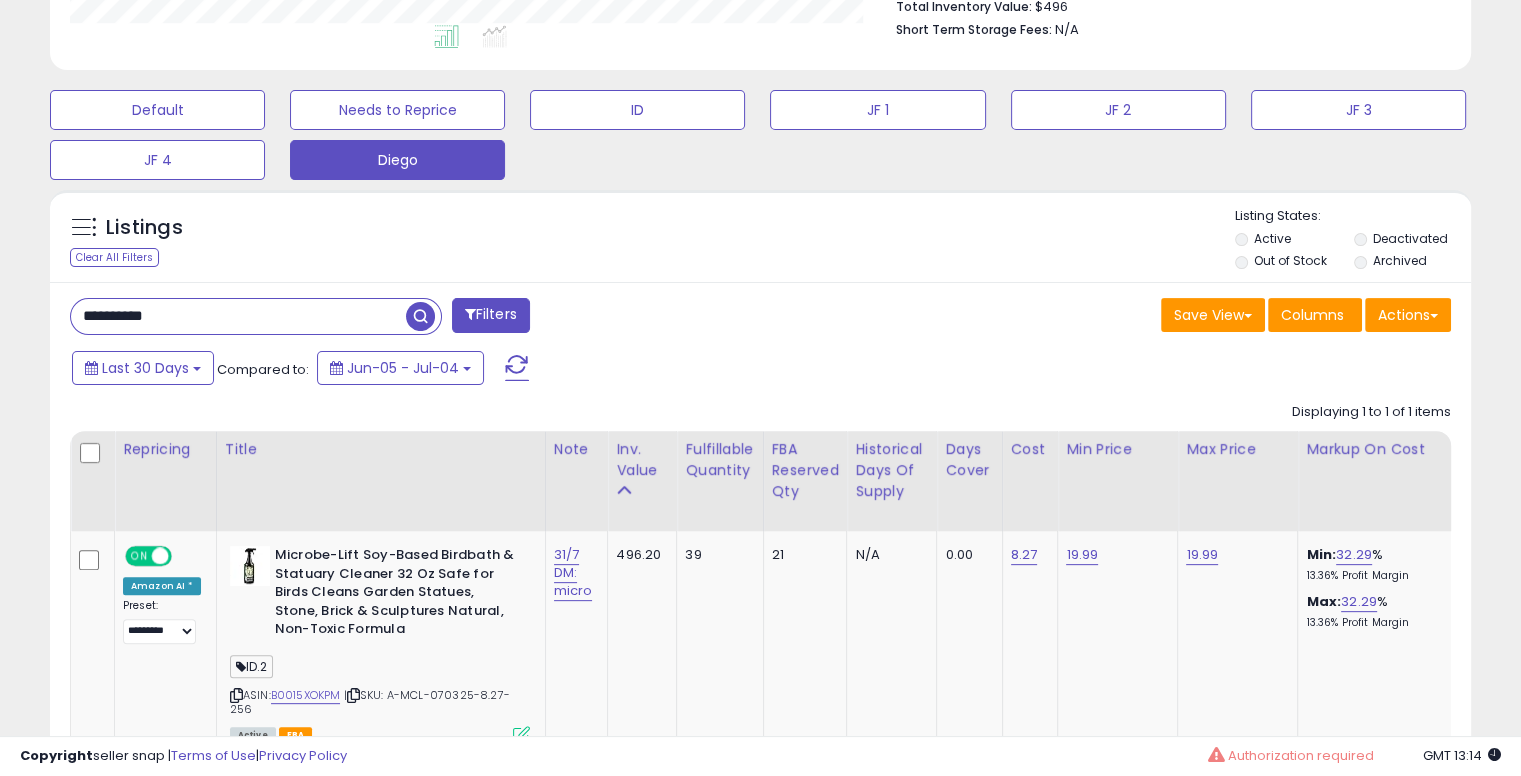 click on "**********" at bounding box center (238, 316) 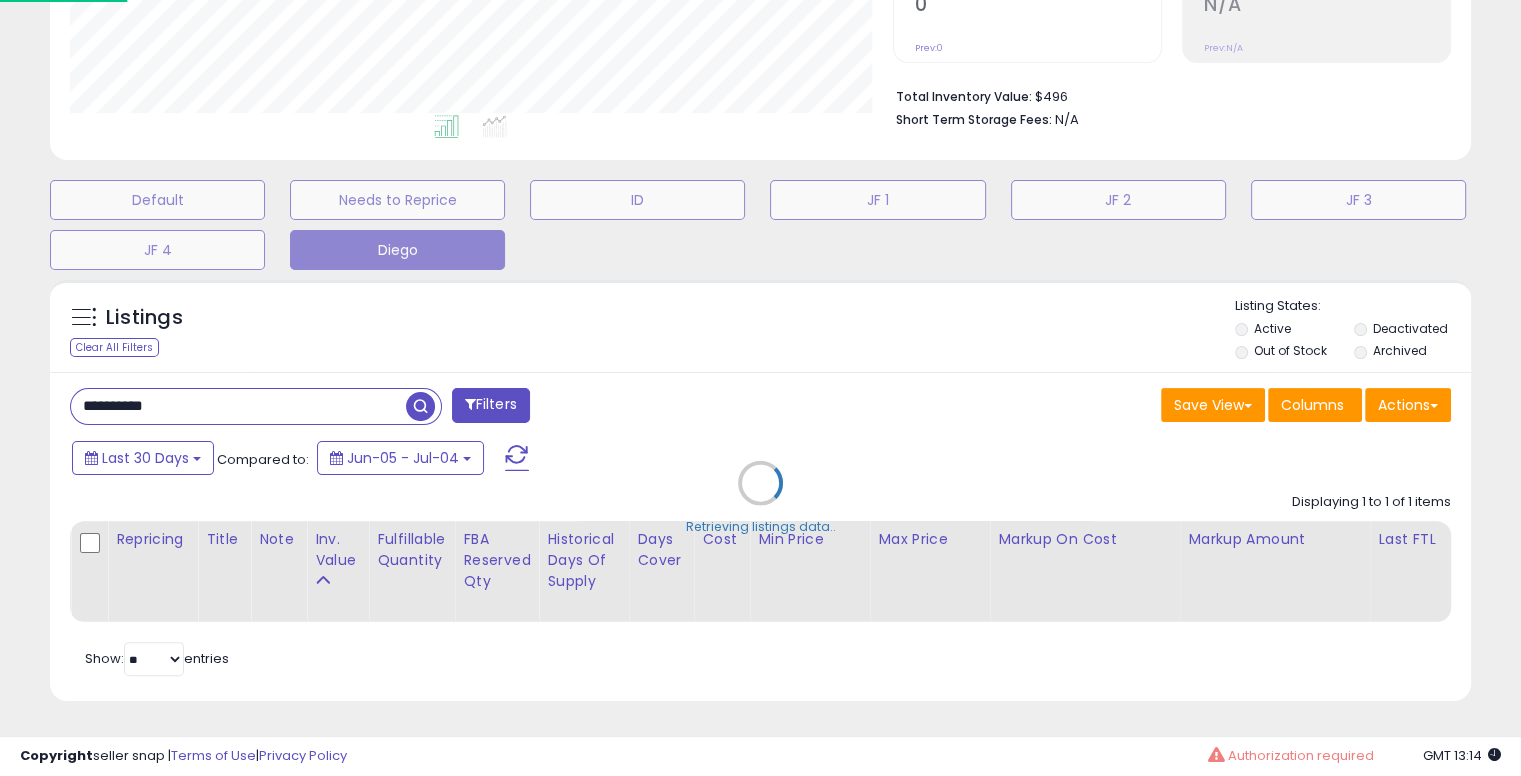 scroll, scrollTop: 999589, scrollLeft: 999168, axis: both 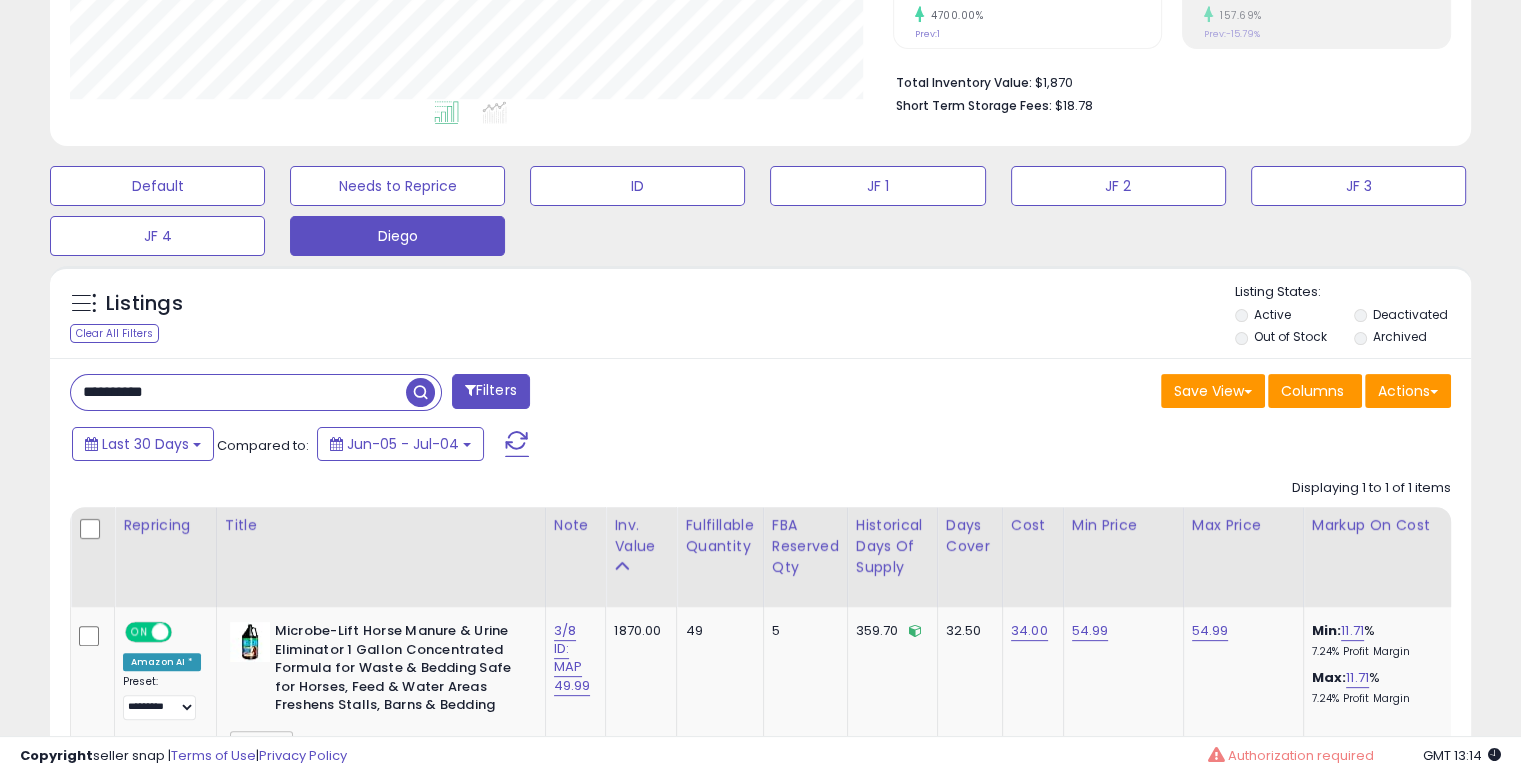 click on "**********" at bounding box center [238, 392] 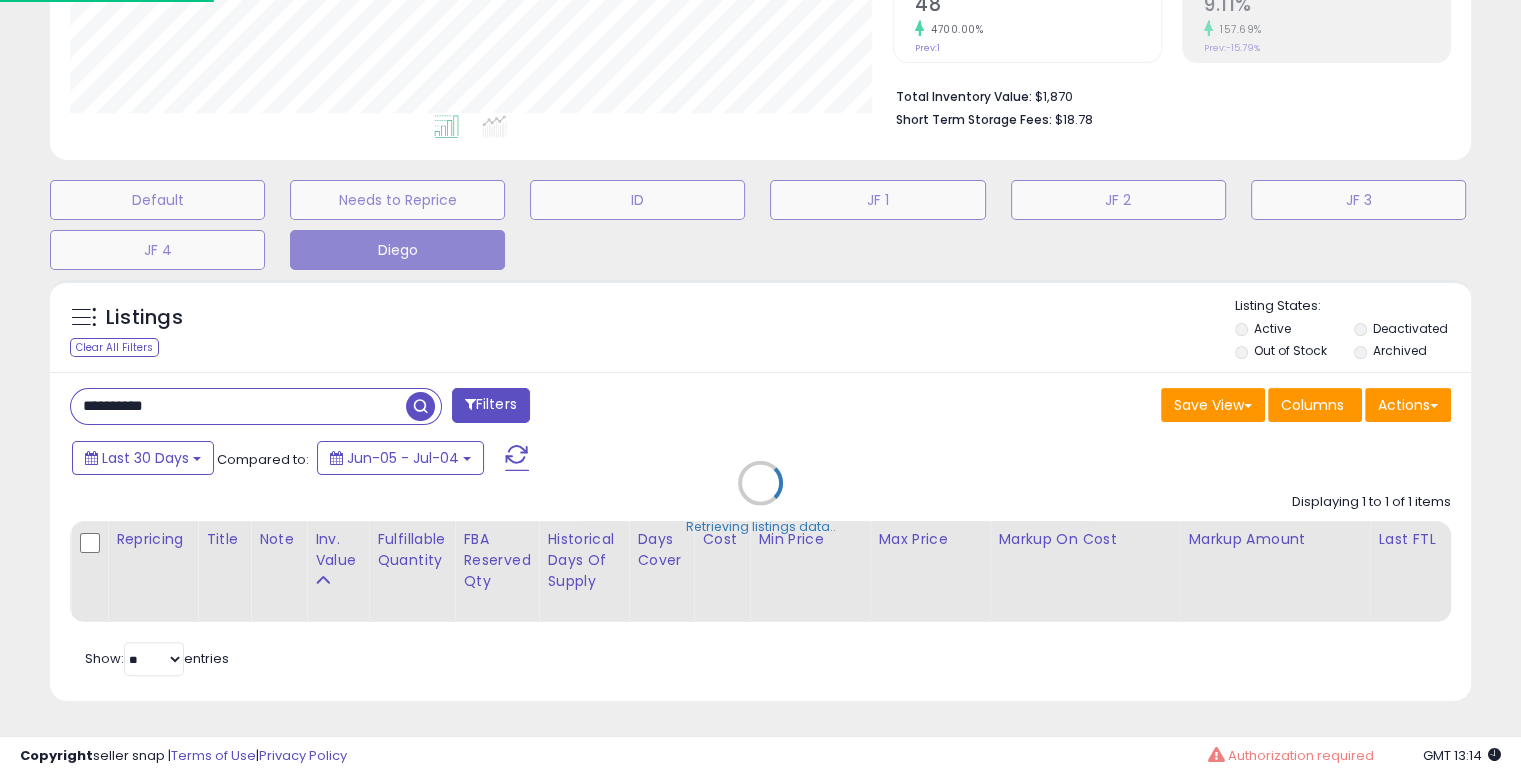 scroll, scrollTop: 999589, scrollLeft: 999168, axis: both 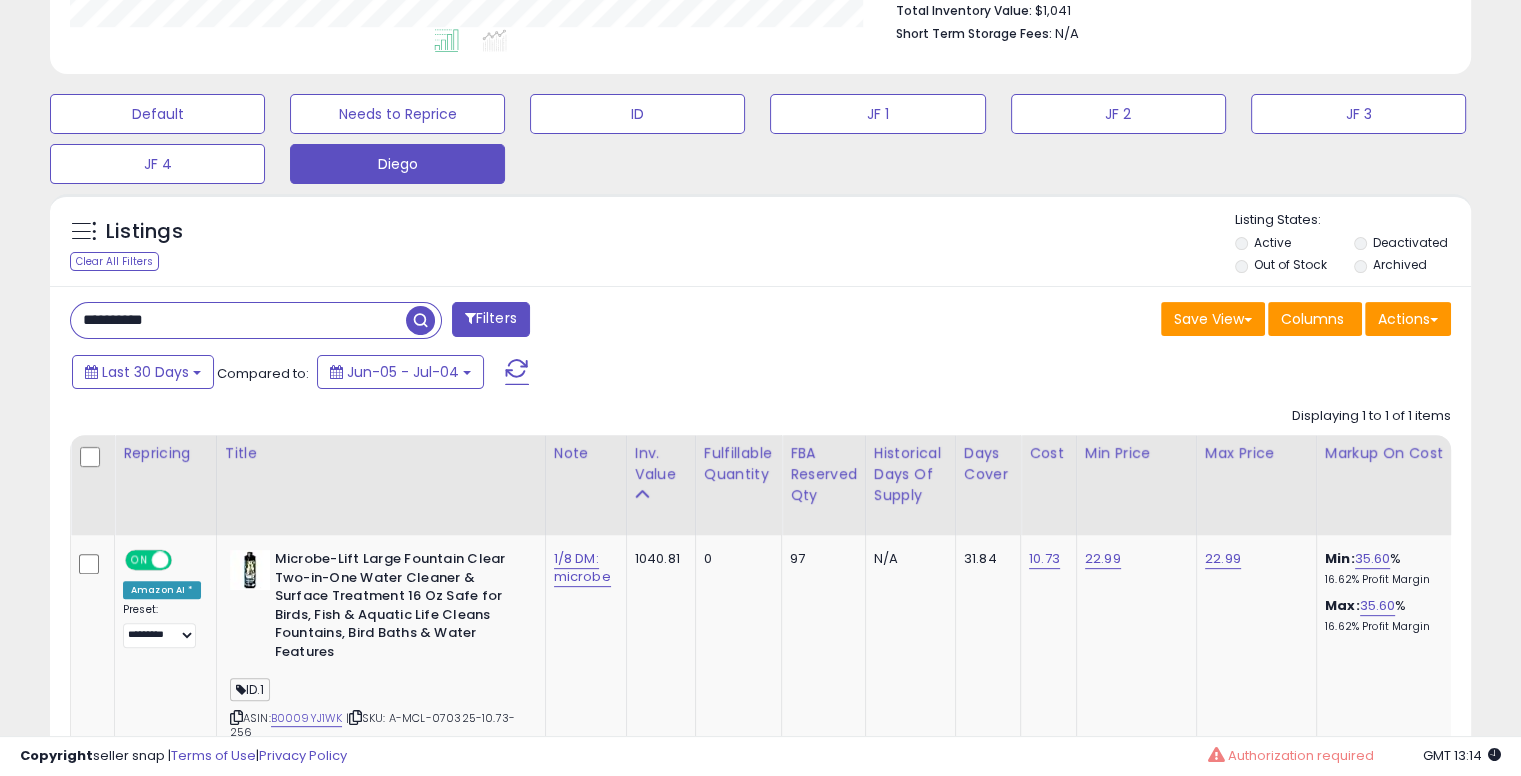click on "**********" at bounding box center (238, 320) 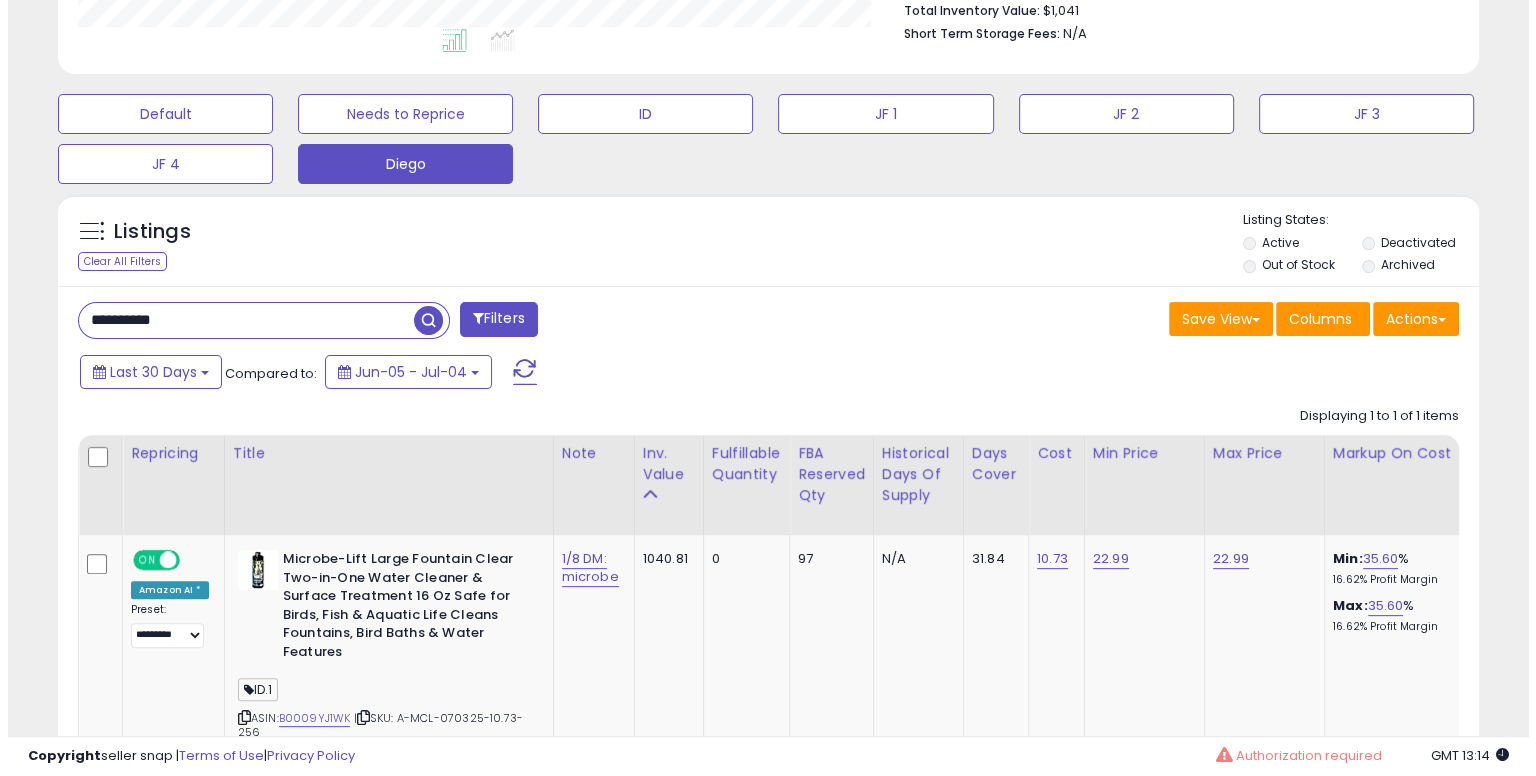 scroll, scrollTop: 464, scrollLeft: 0, axis: vertical 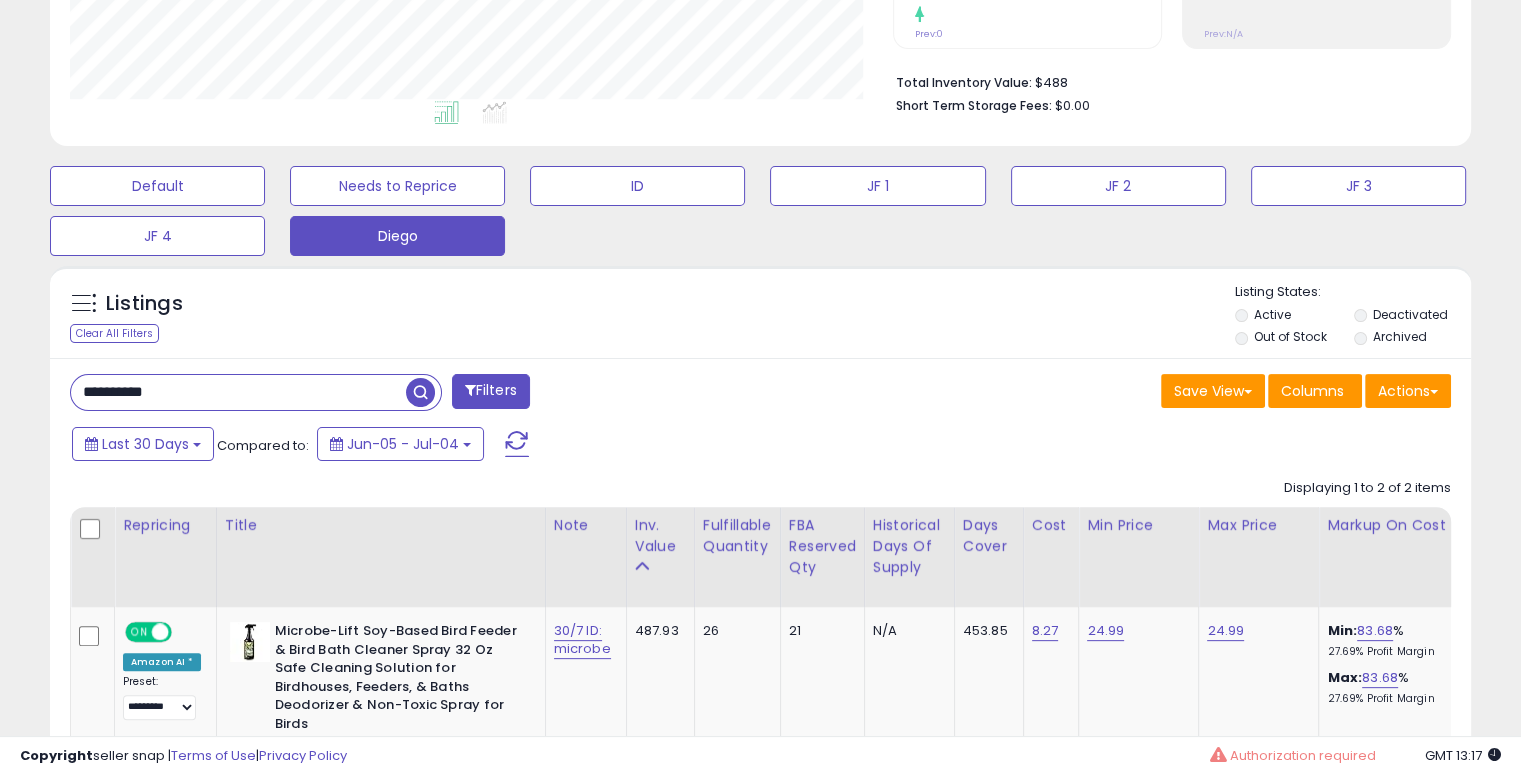 click on "**********" at bounding box center [238, 392] 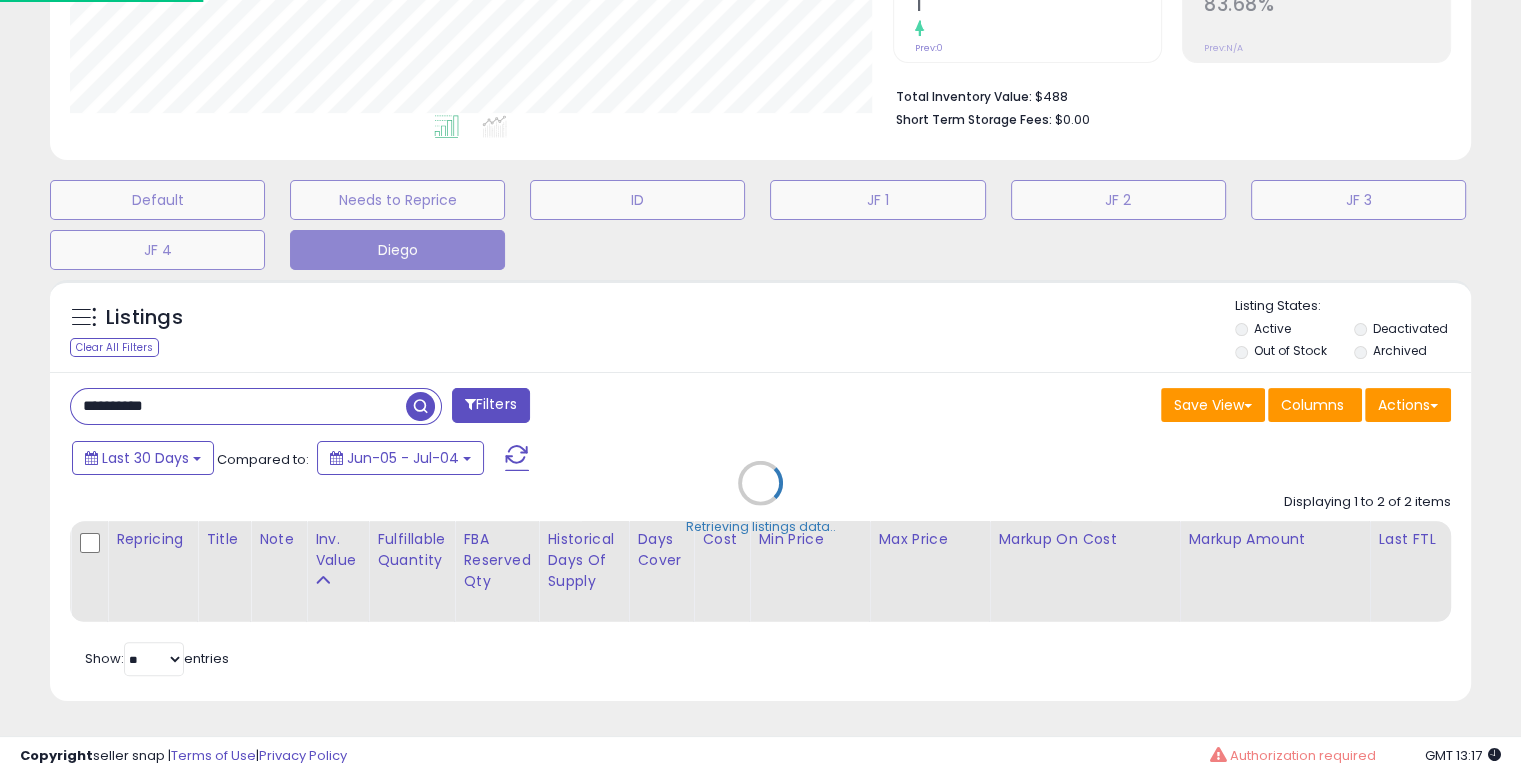 scroll, scrollTop: 999589, scrollLeft: 999168, axis: both 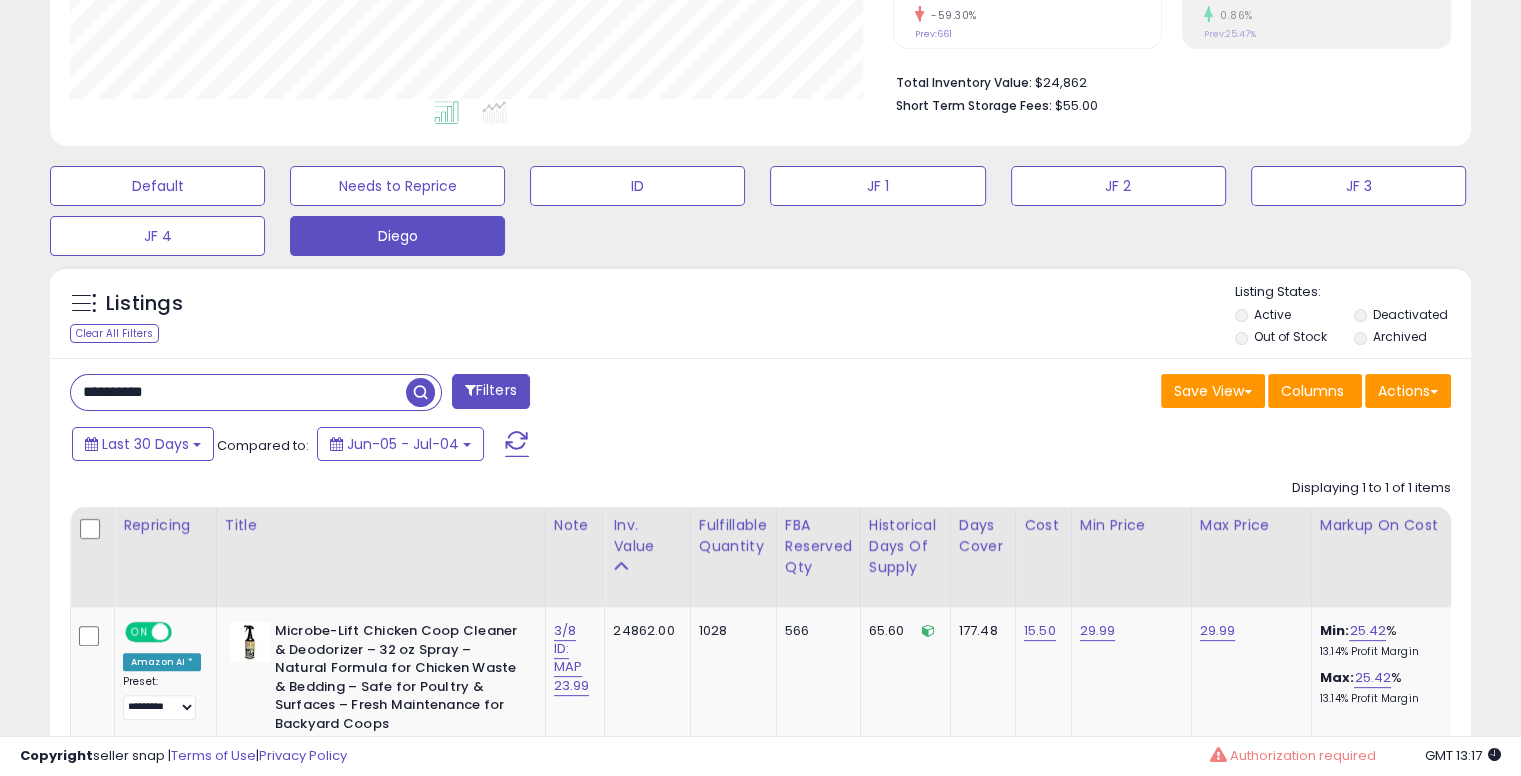 click on "**********" at bounding box center (238, 392) 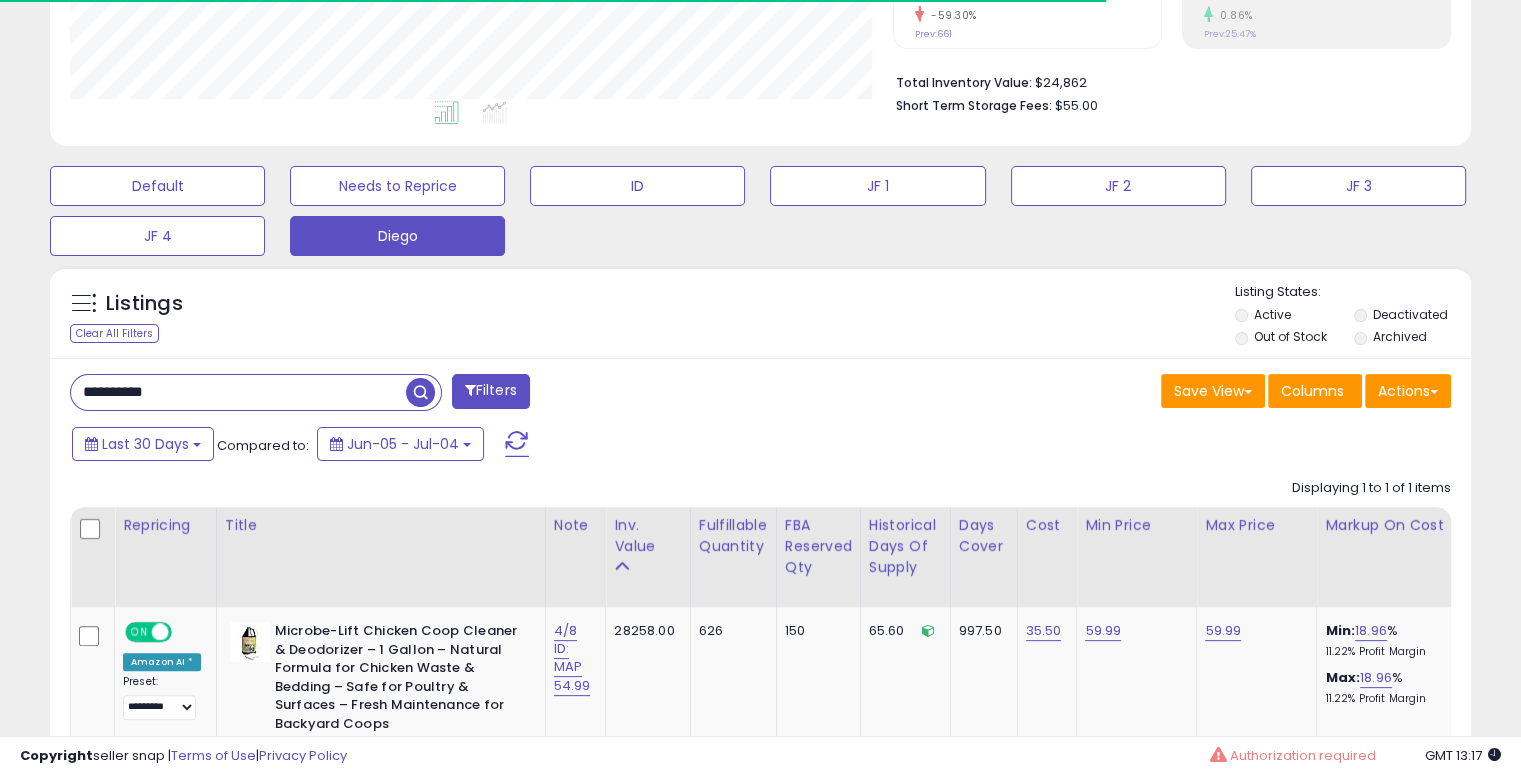scroll, scrollTop: 409, scrollLeft: 822, axis: both 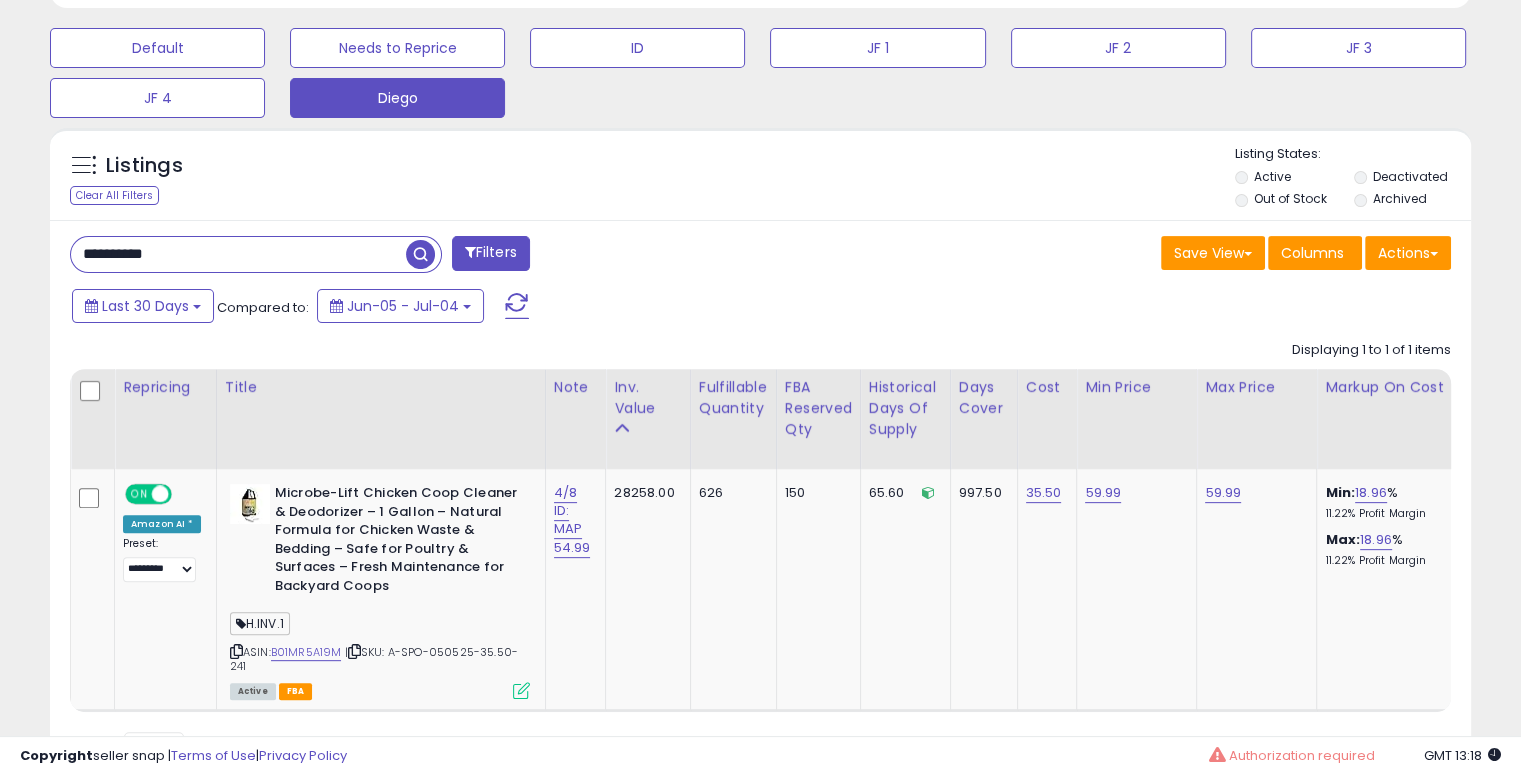click on "**********" at bounding box center [238, 254] 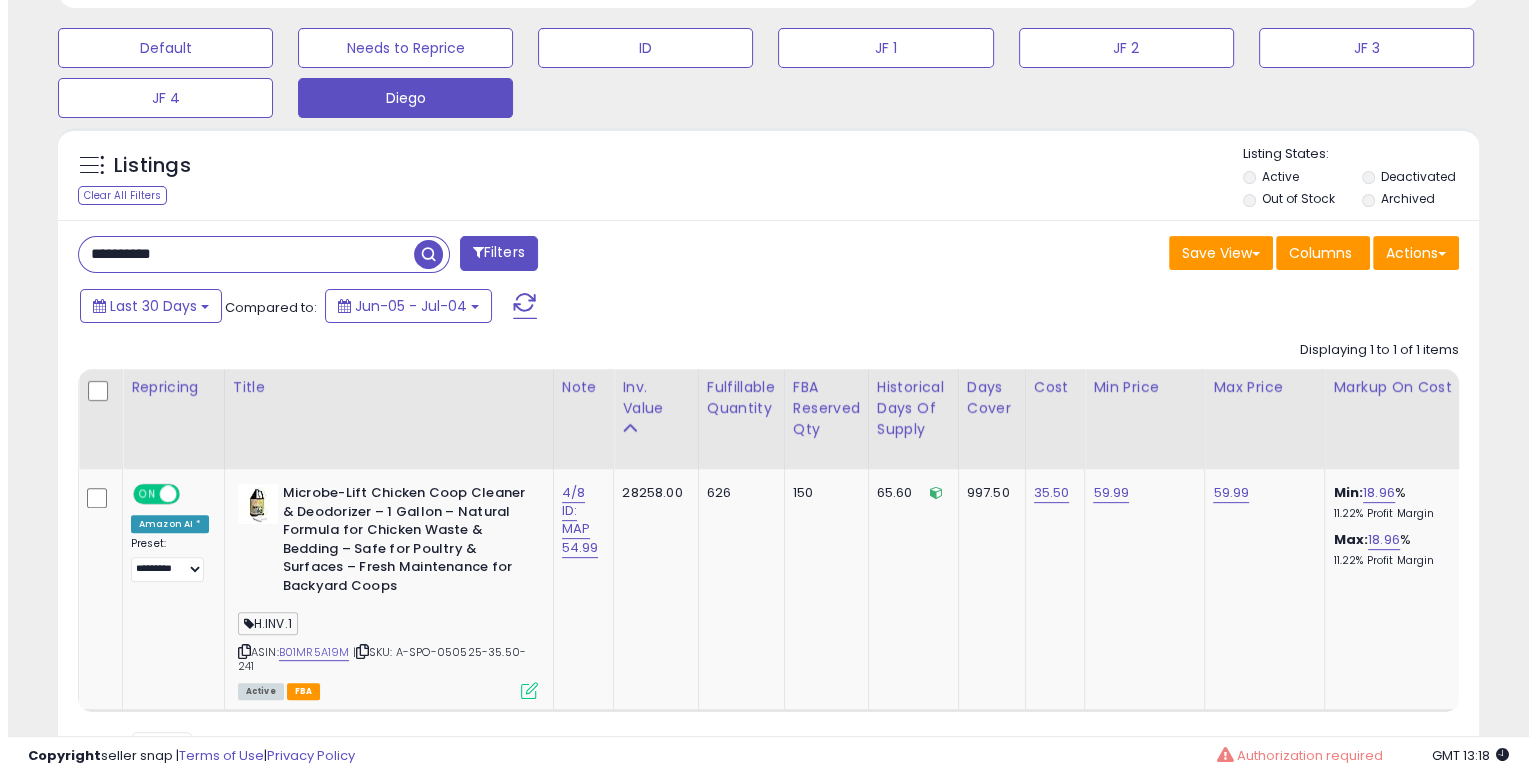 scroll, scrollTop: 464, scrollLeft: 0, axis: vertical 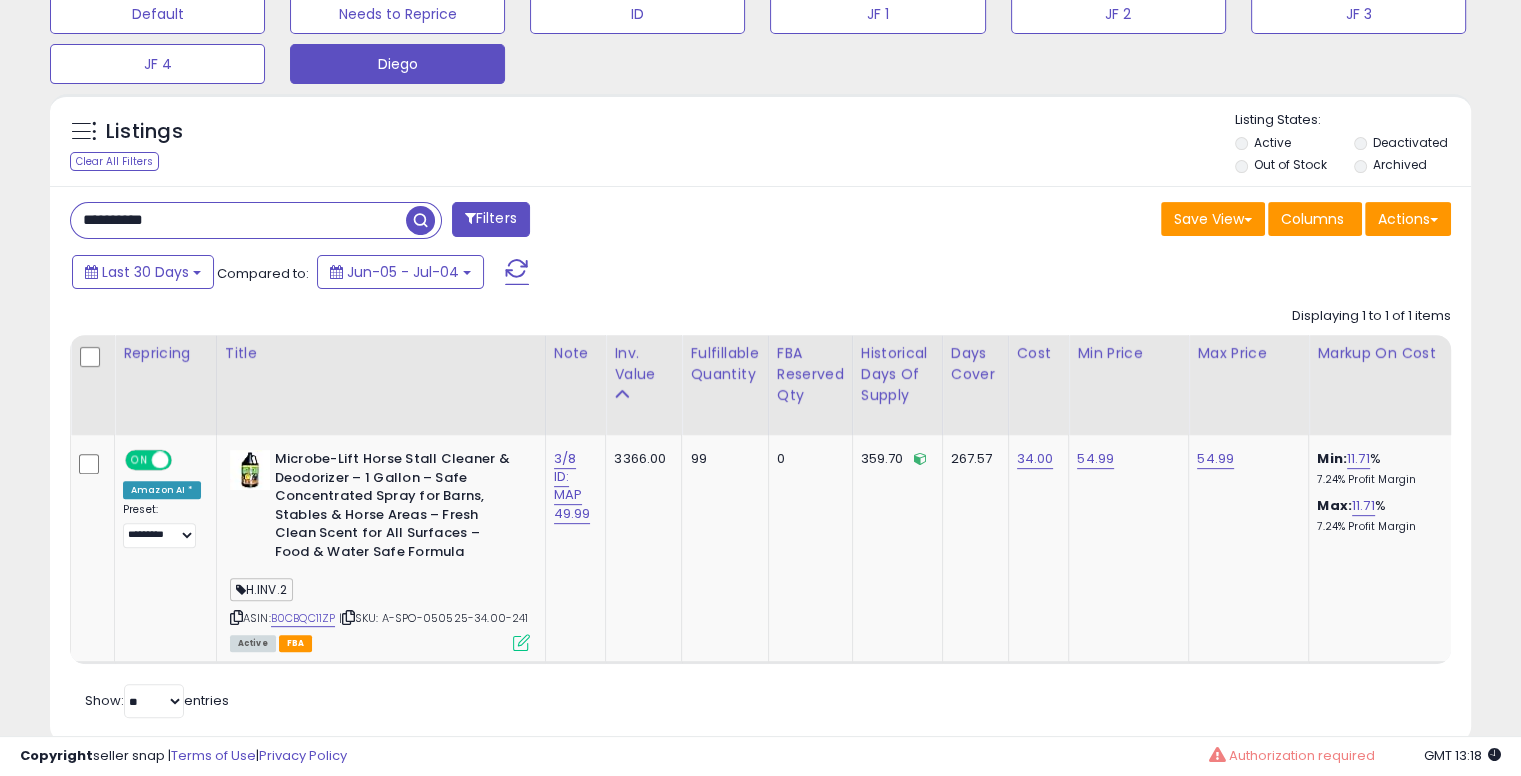 click on "**********" at bounding box center [238, 220] 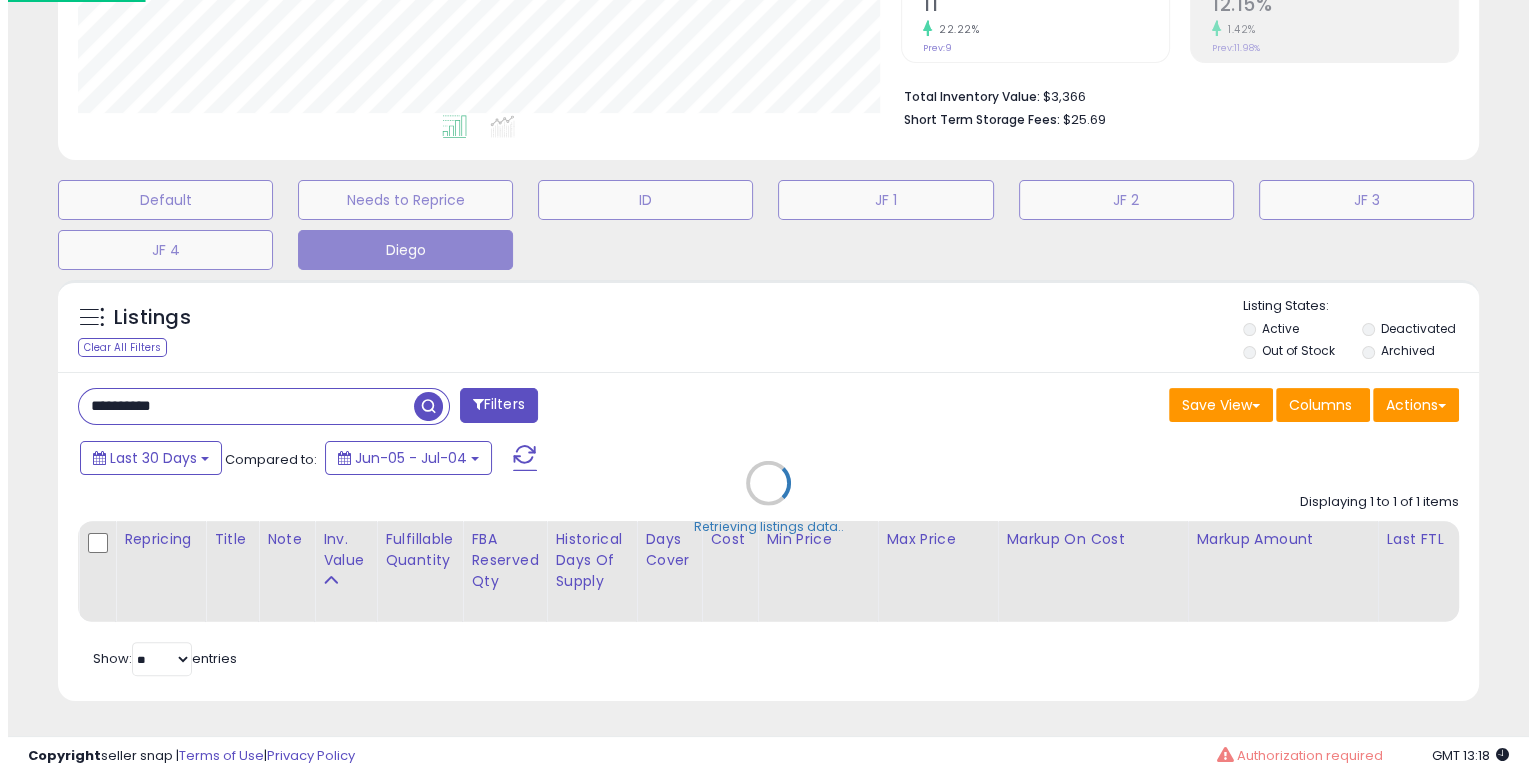 scroll, scrollTop: 464, scrollLeft: 0, axis: vertical 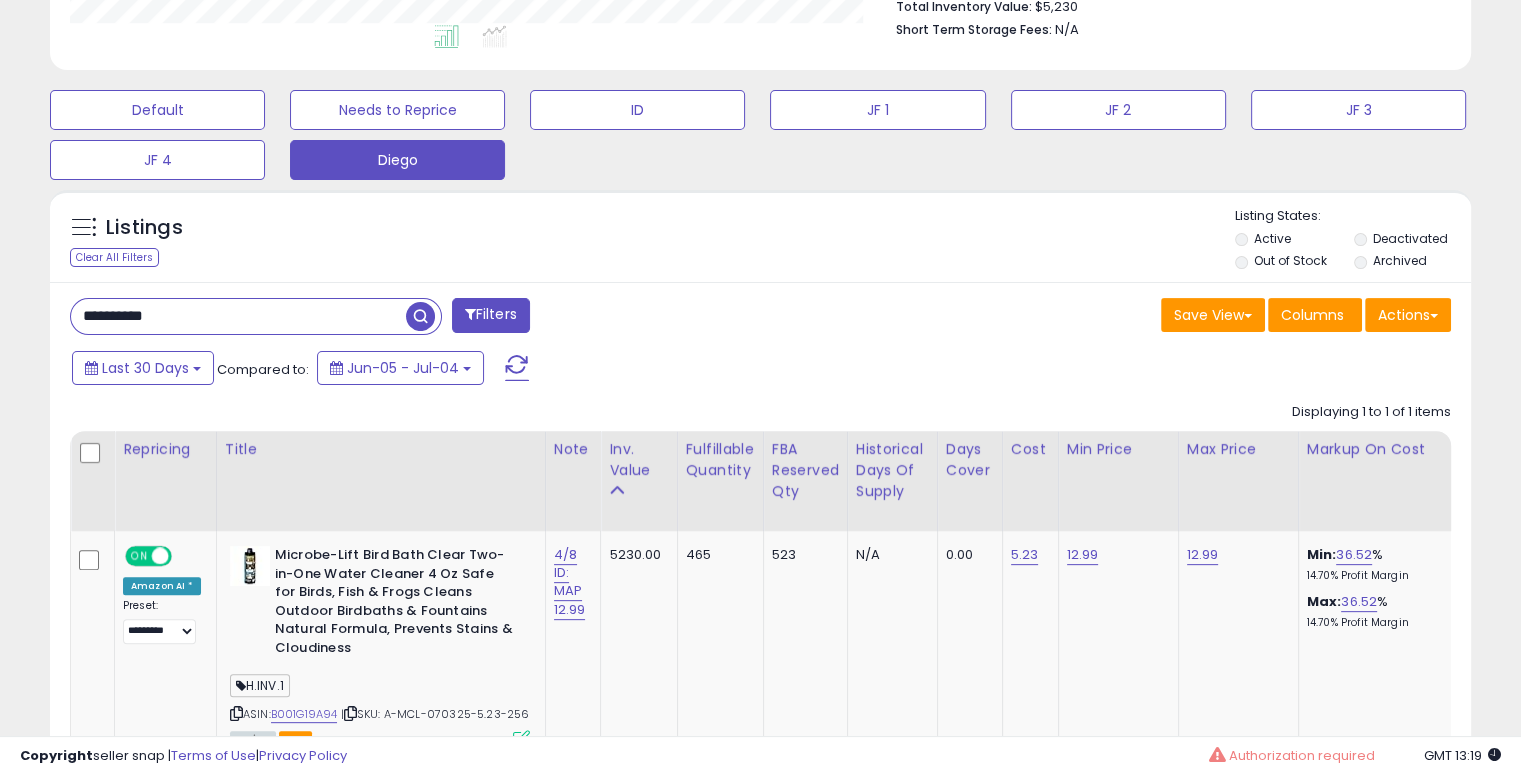 click on "**********" at bounding box center (238, 316) 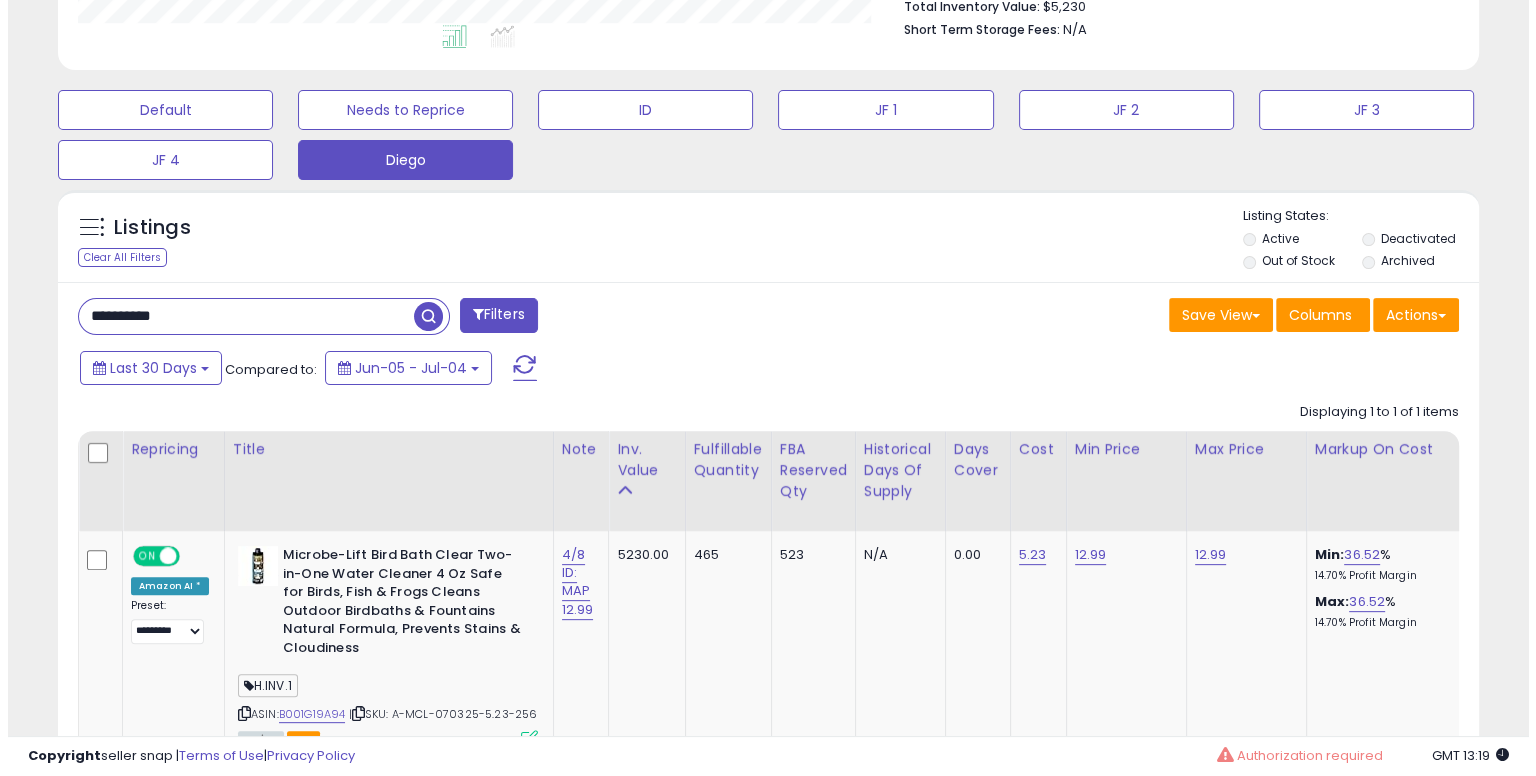 scroll, scrollTop: 464, scrollLeft: 0, axis: vertical 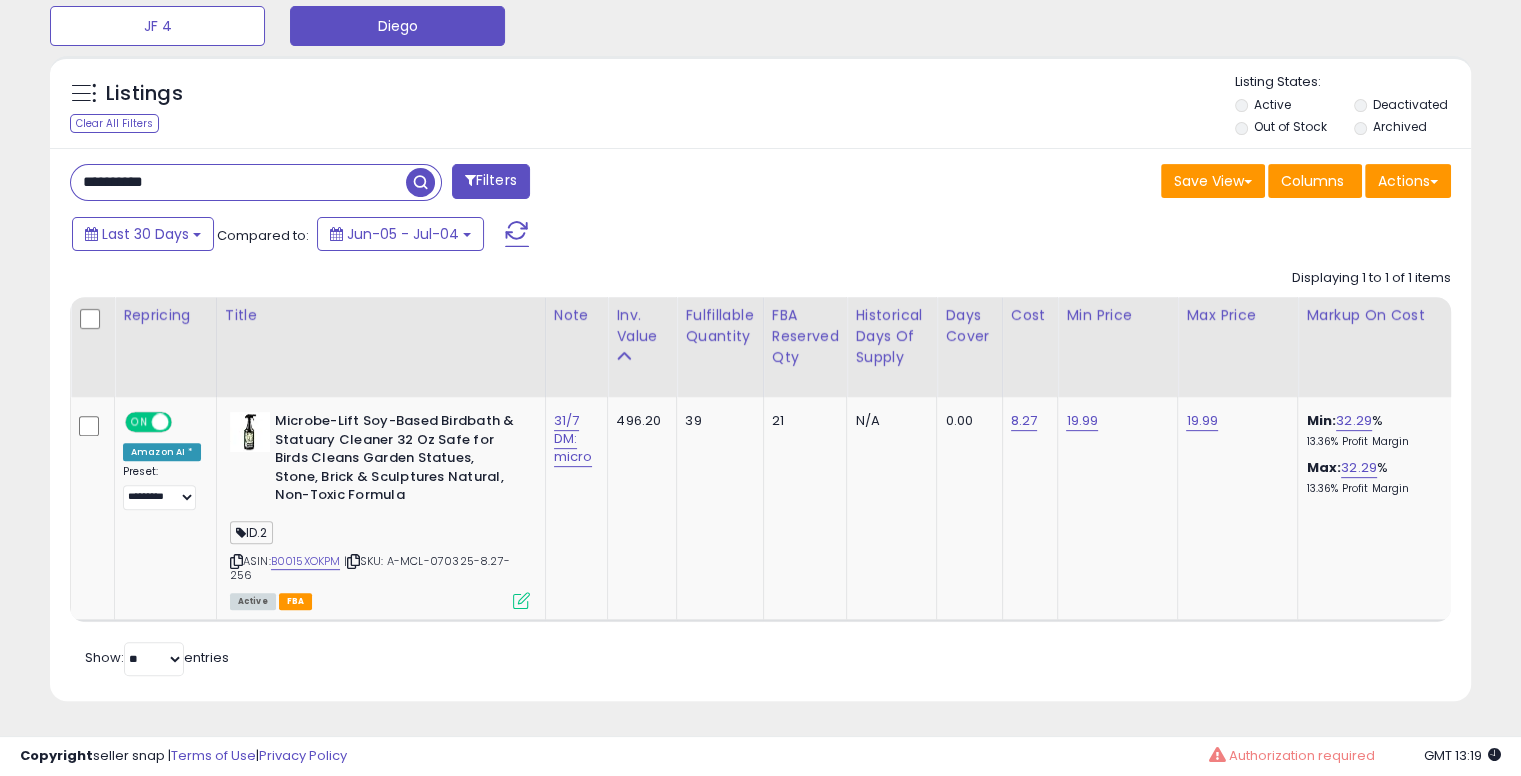 click on "**********" at bounding box center (238, 182) 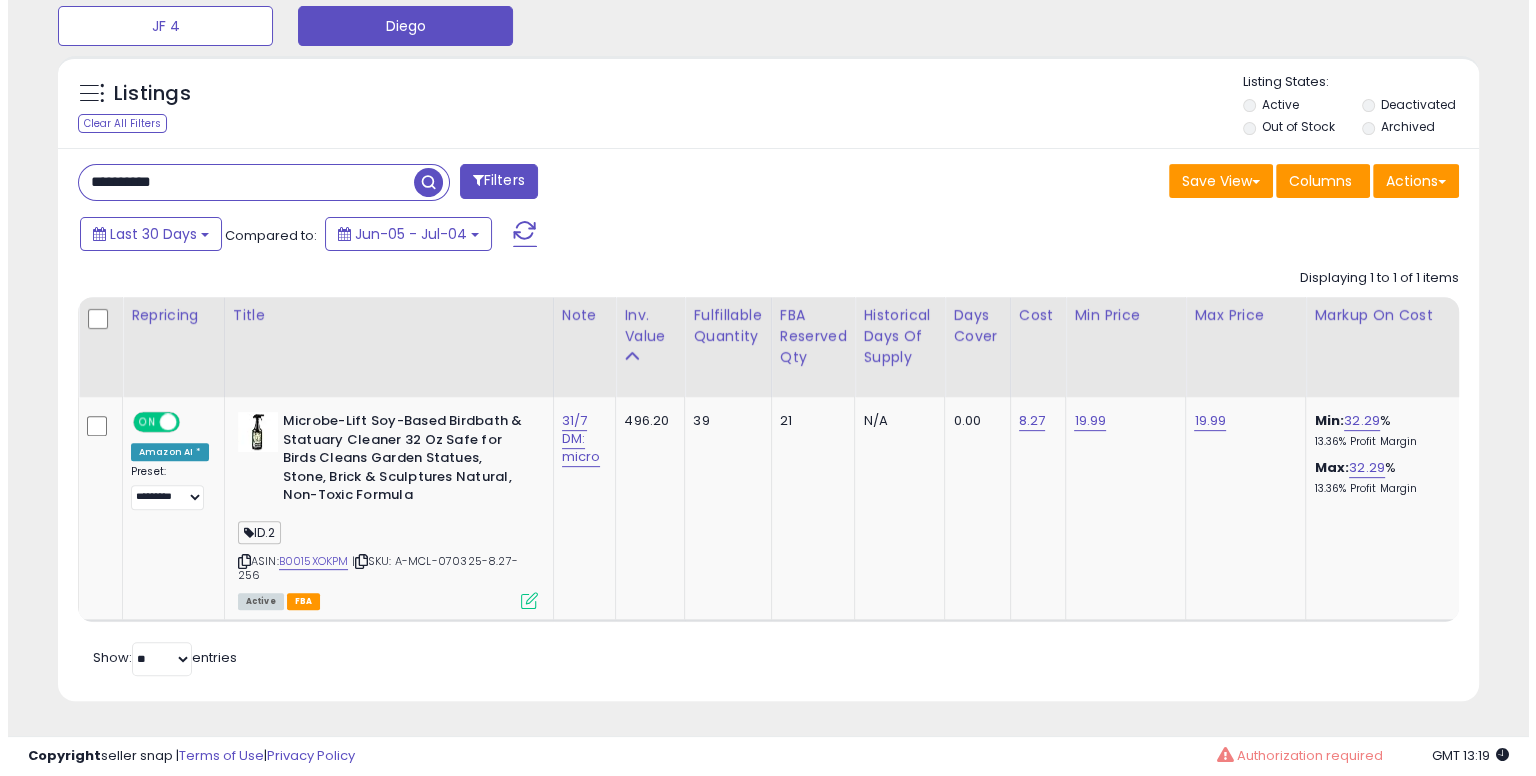 scroll, scrollTop: 464, scrollLeft: 0, axis: vertical 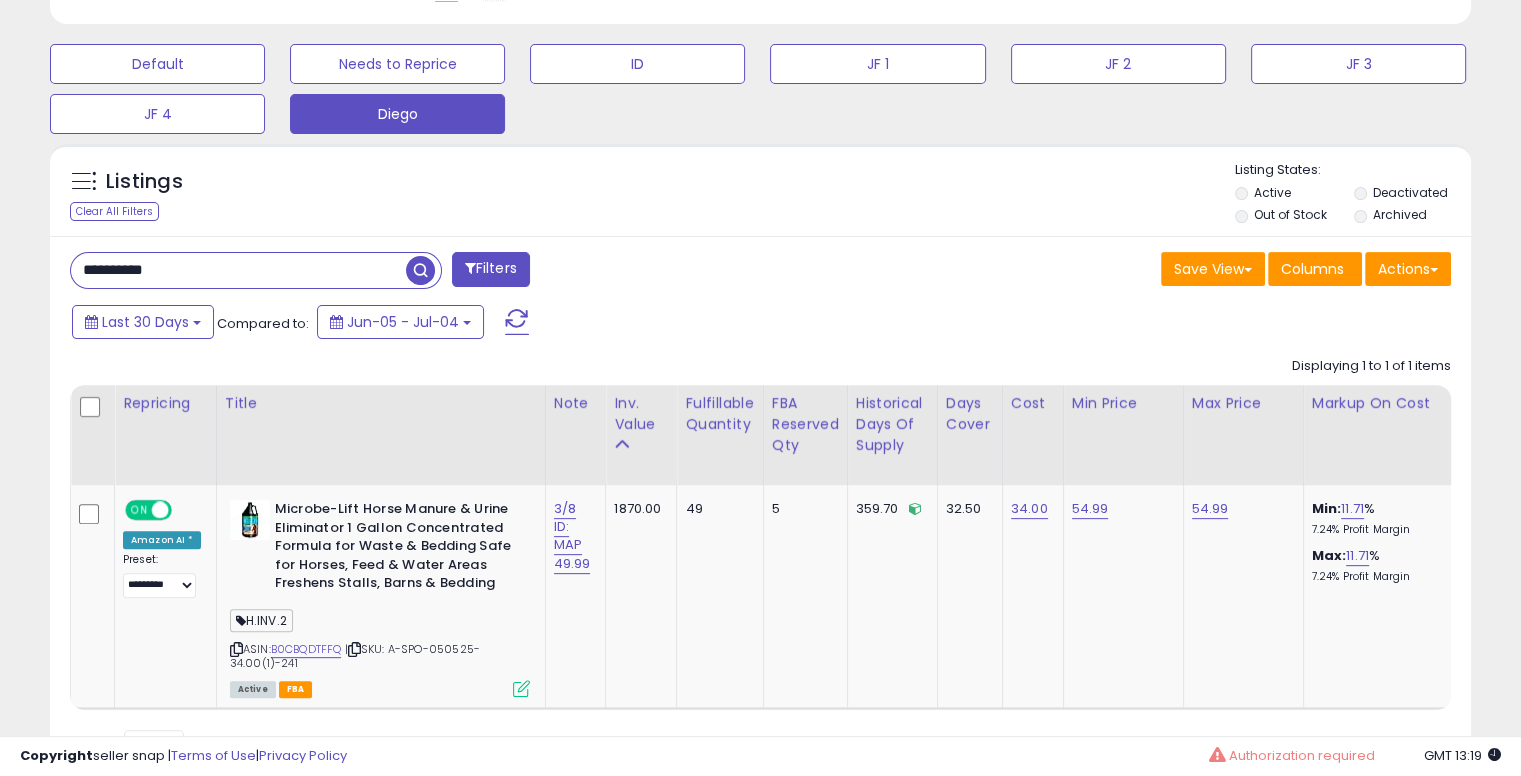 click on "**********" at bounding box center (238, 270) 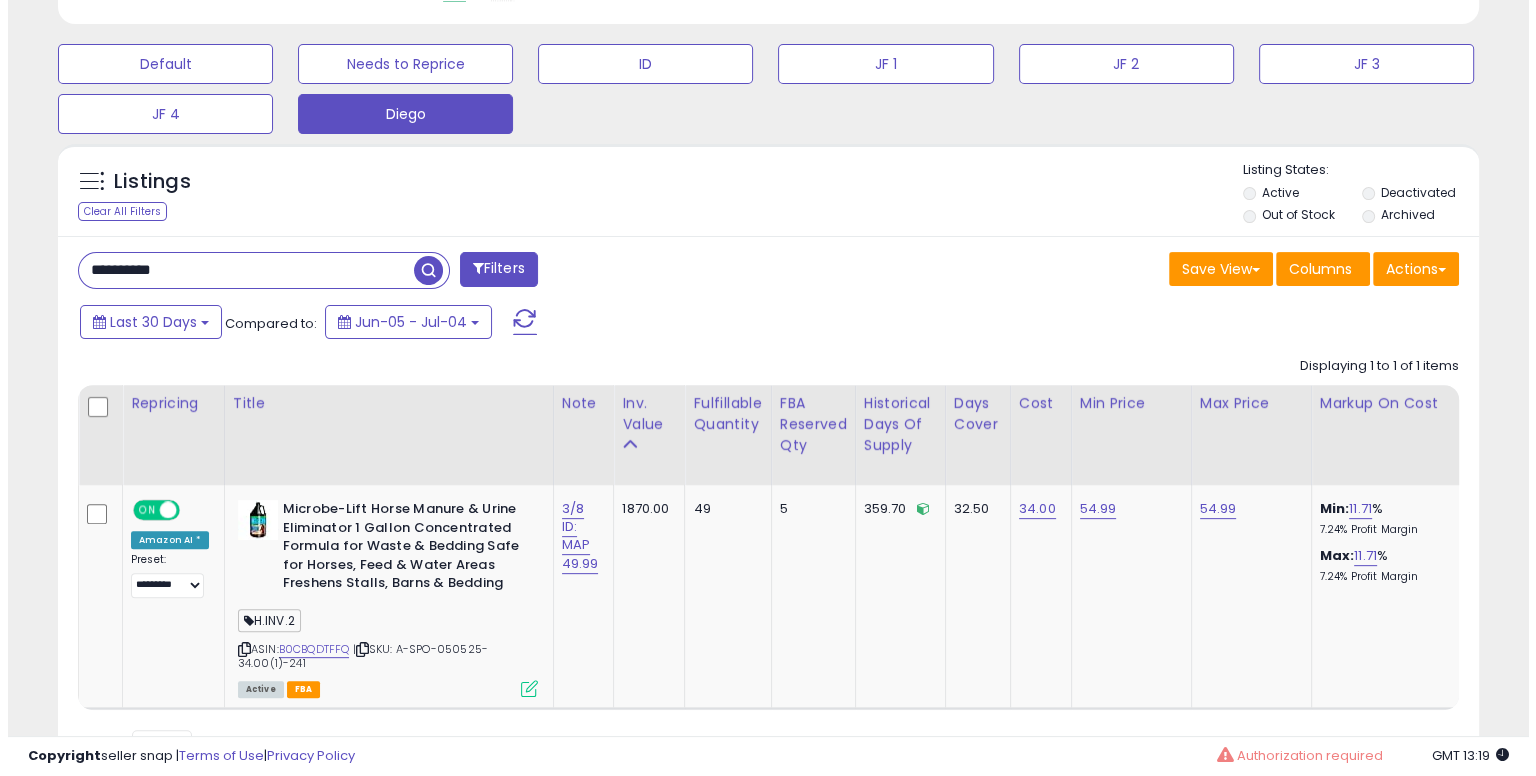 scroll, scrollTop: 464, scrollLeft: 0, axis: vertical 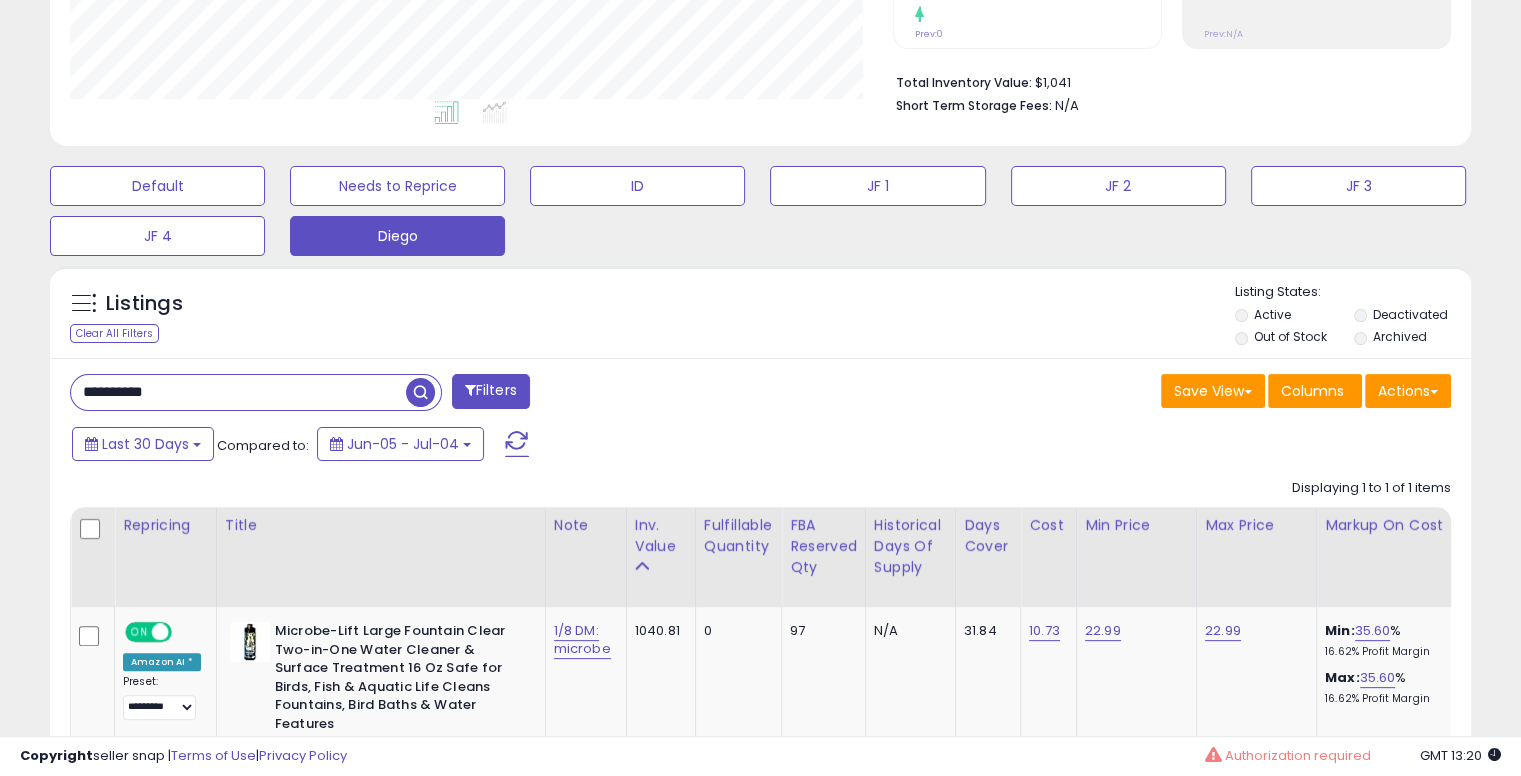 click on "**********" at bounding box center (238, 392) 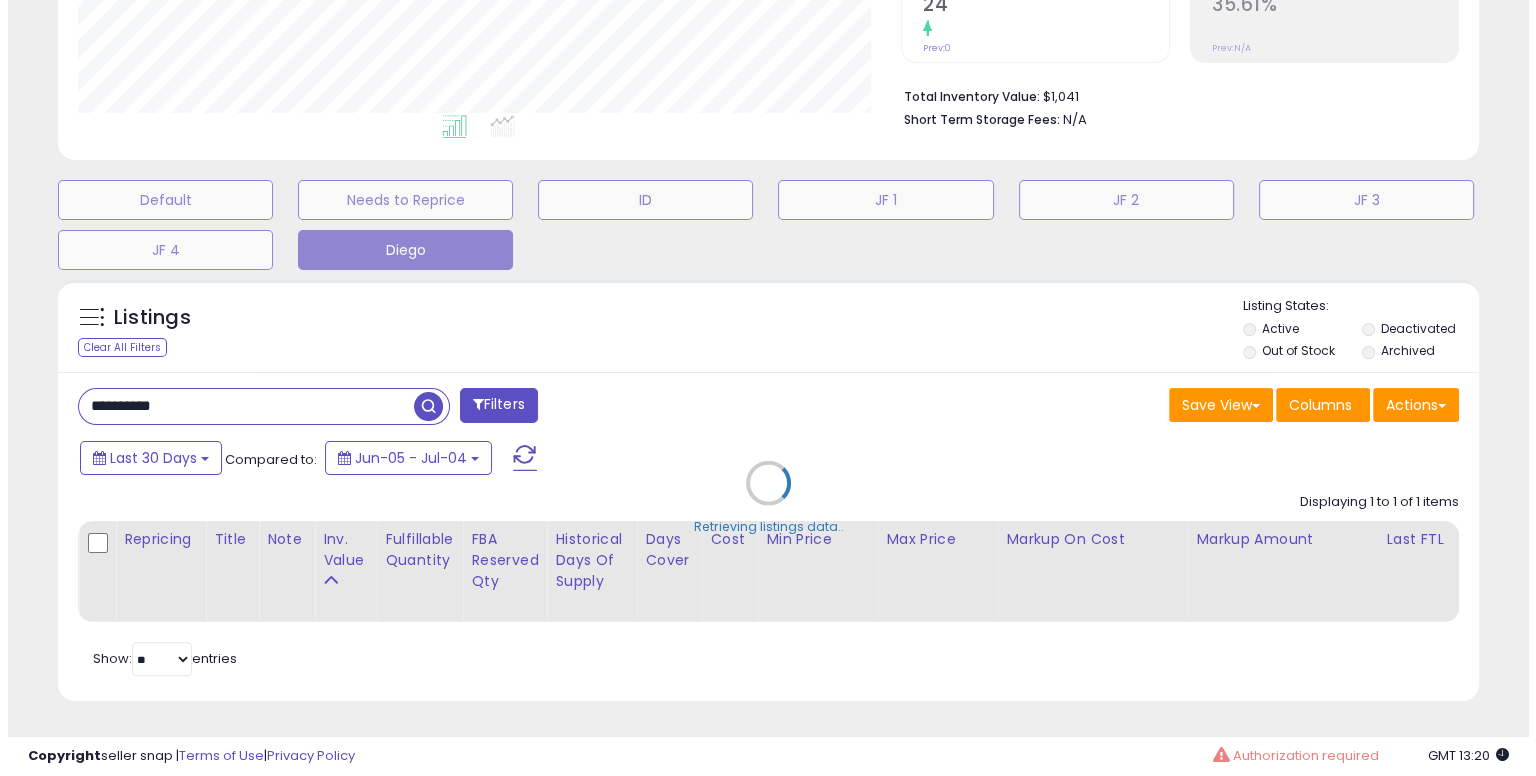 scroll, scrollTop: 999589, scrollLeft: 999168, axis: both 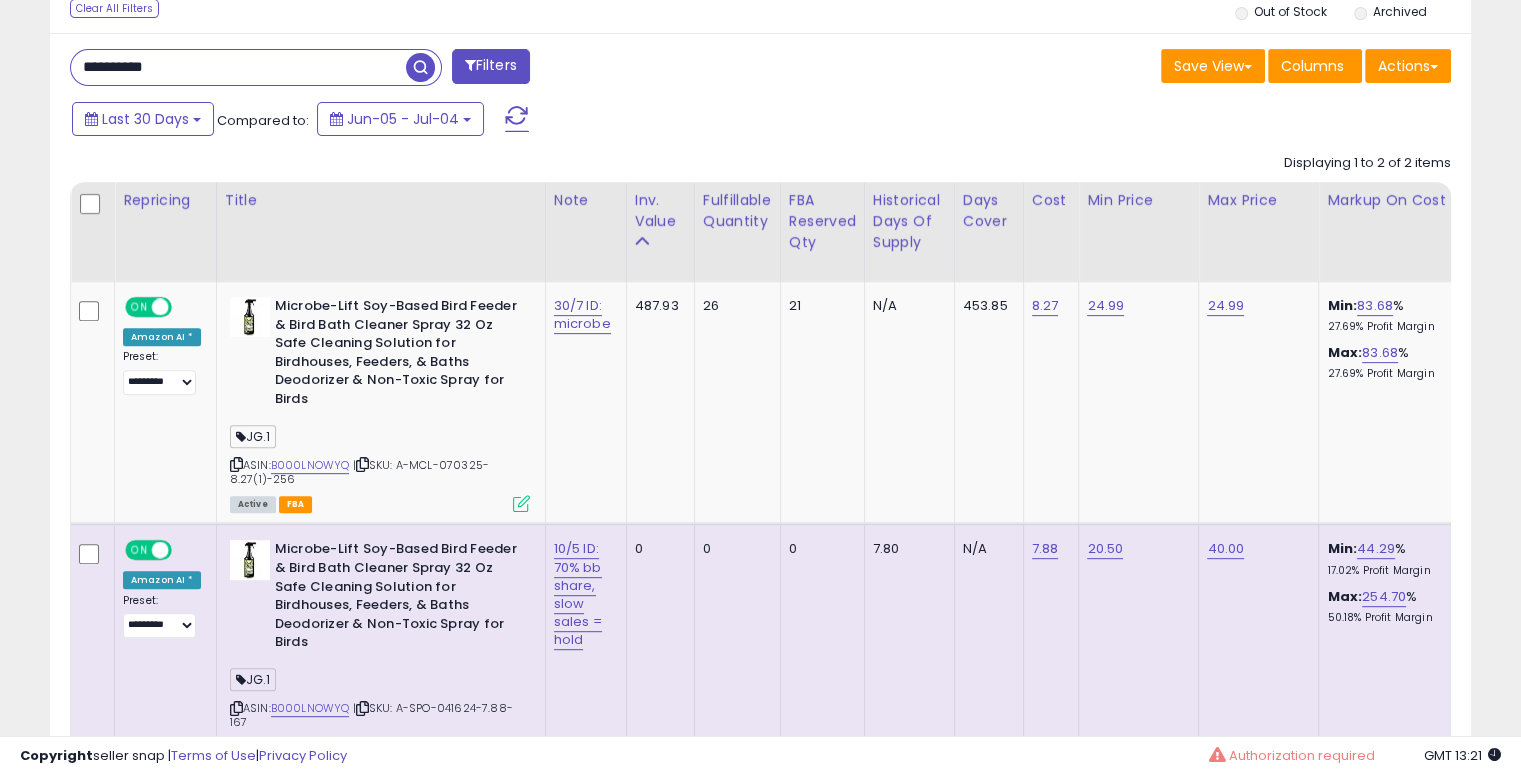 click on "**********" at bounding box center [238, 67] 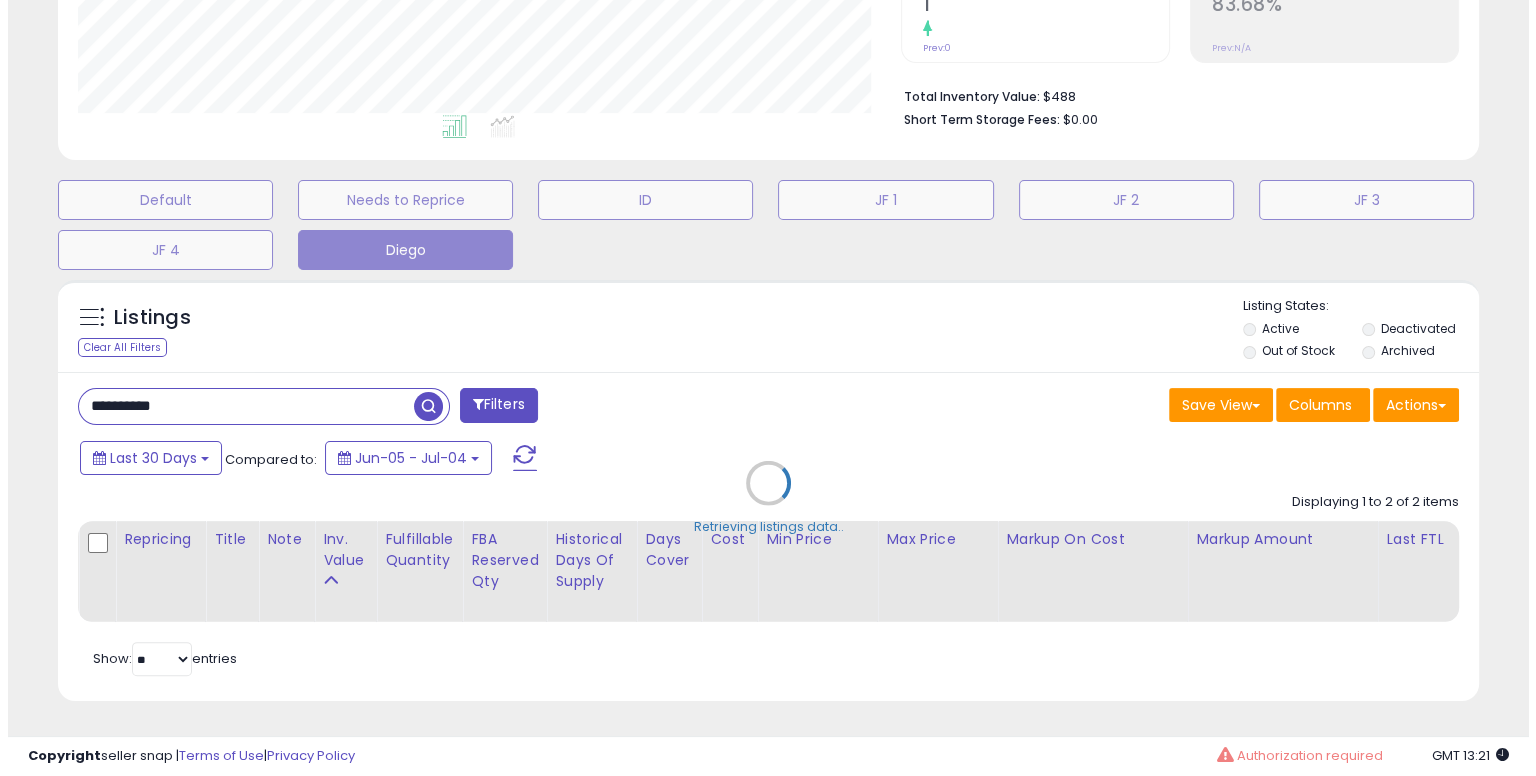 scroll, scrollTop: 464, scrollLeft: 0, axis: vertical 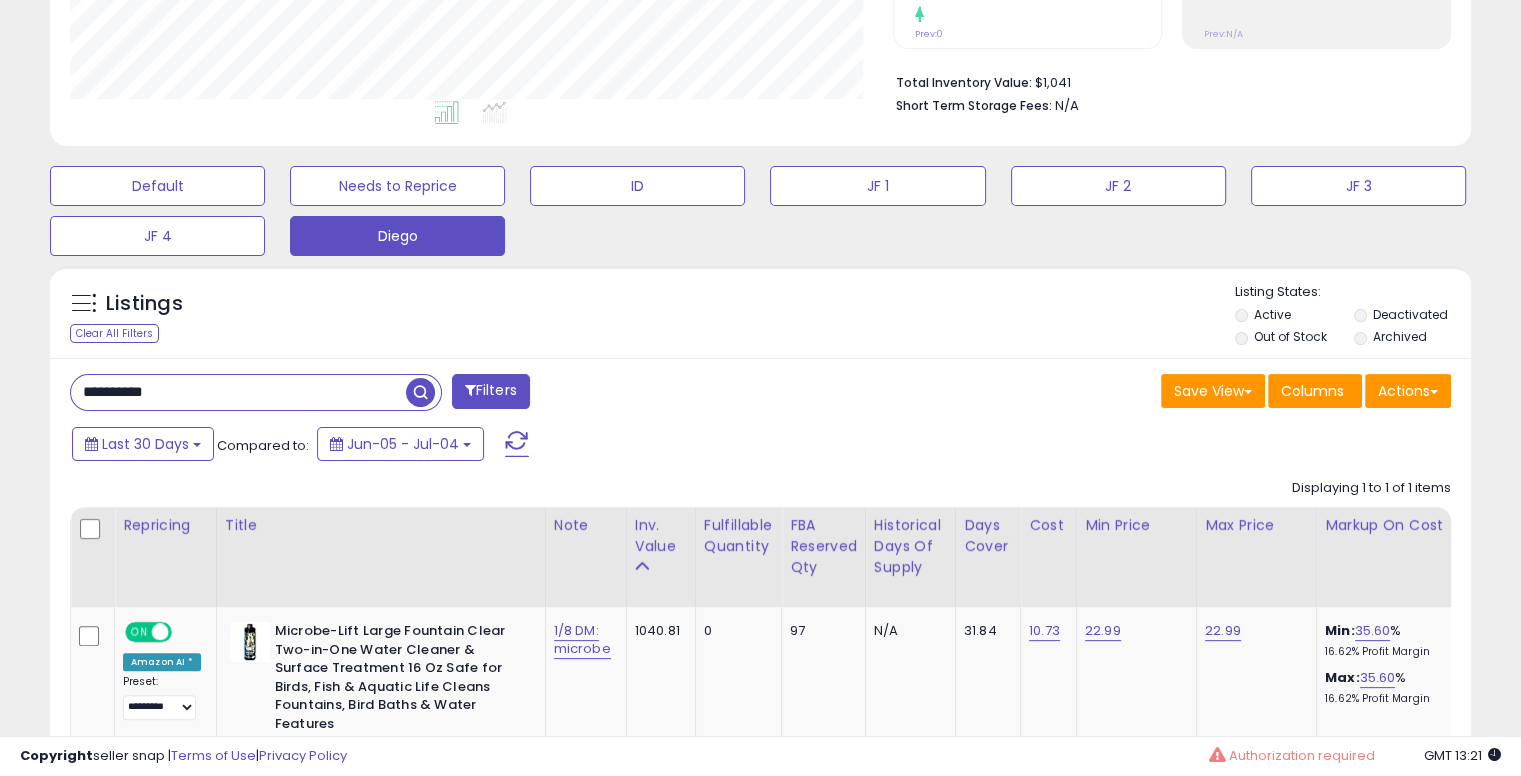 click on "**********" at bounding box center [238, 392] 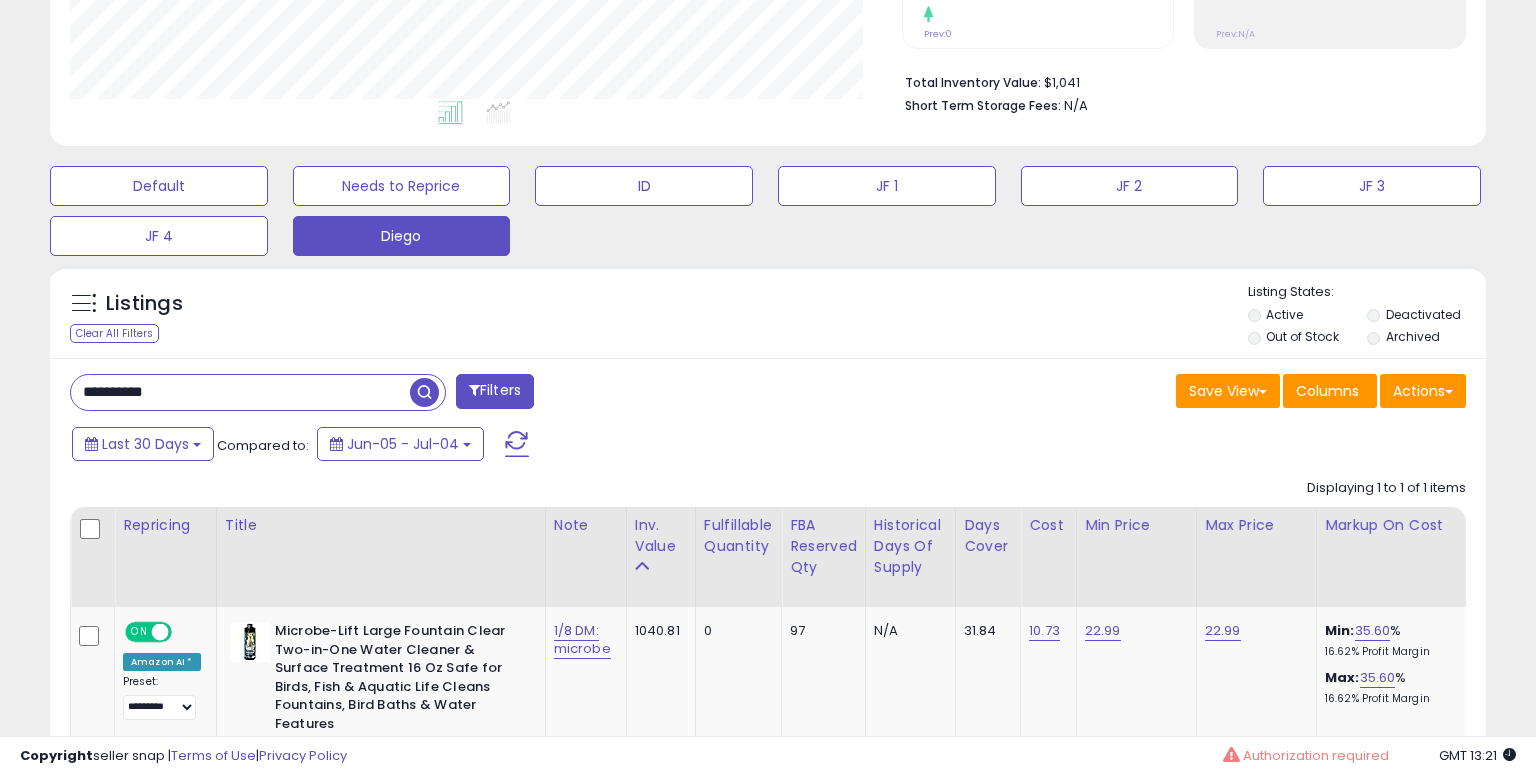 scroll, scrollTop: 999589, scrollLeft: 999168, axis: both 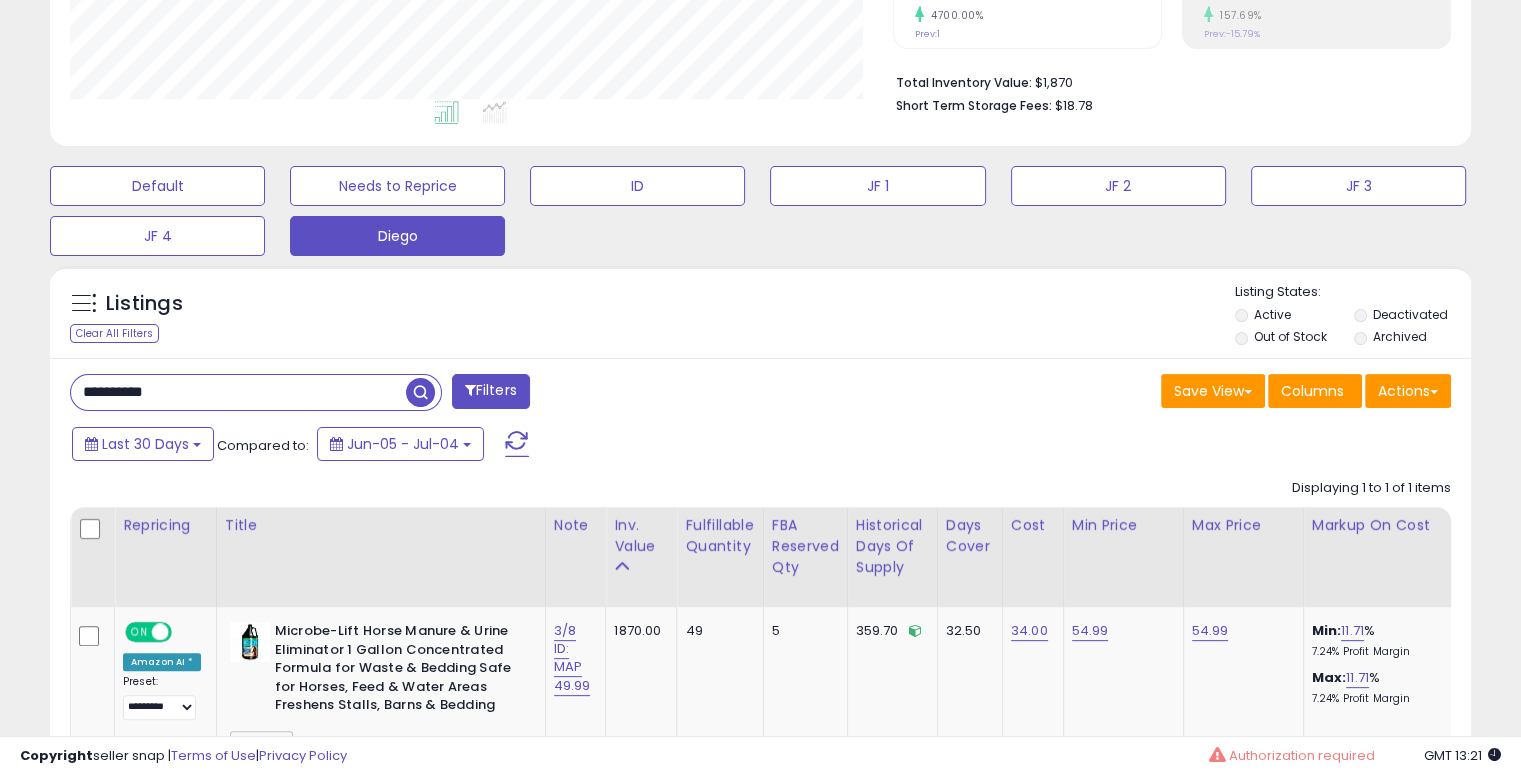 click on "**********" at bounding box center (238, 392) 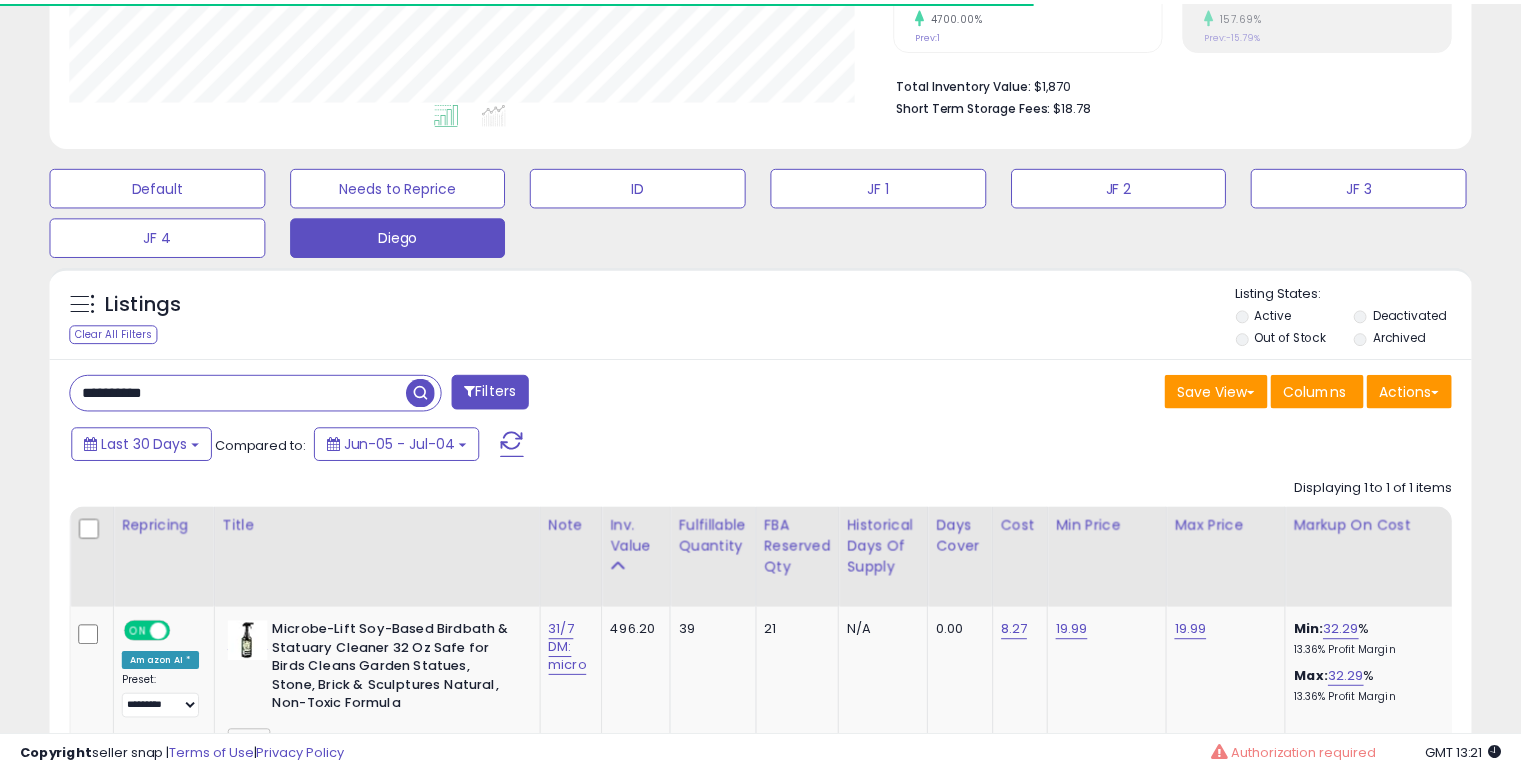 scroll, scrollTop: 409, scrollLeft: 822, axis: both 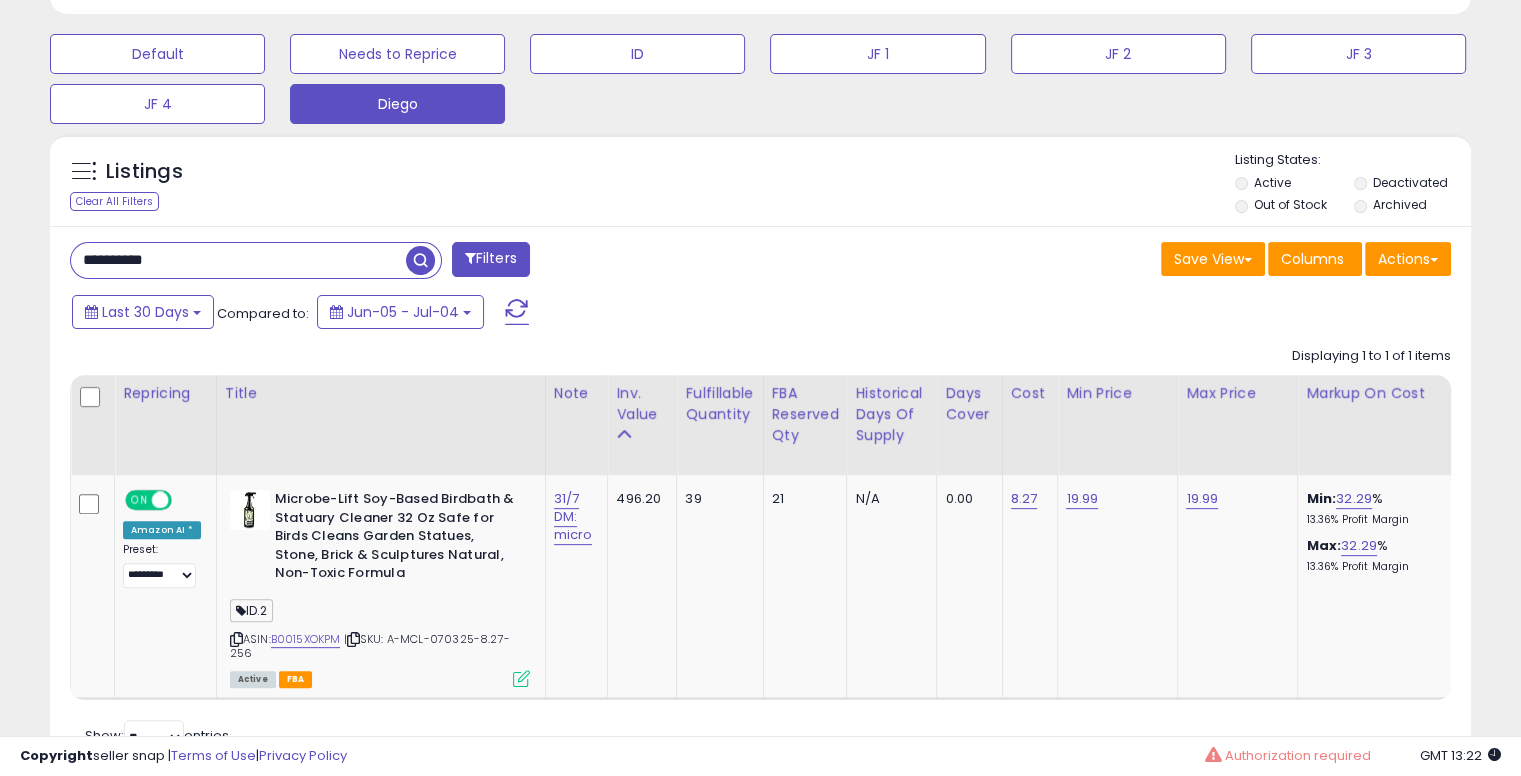 click on "**********" at bounding box center (238, 260) 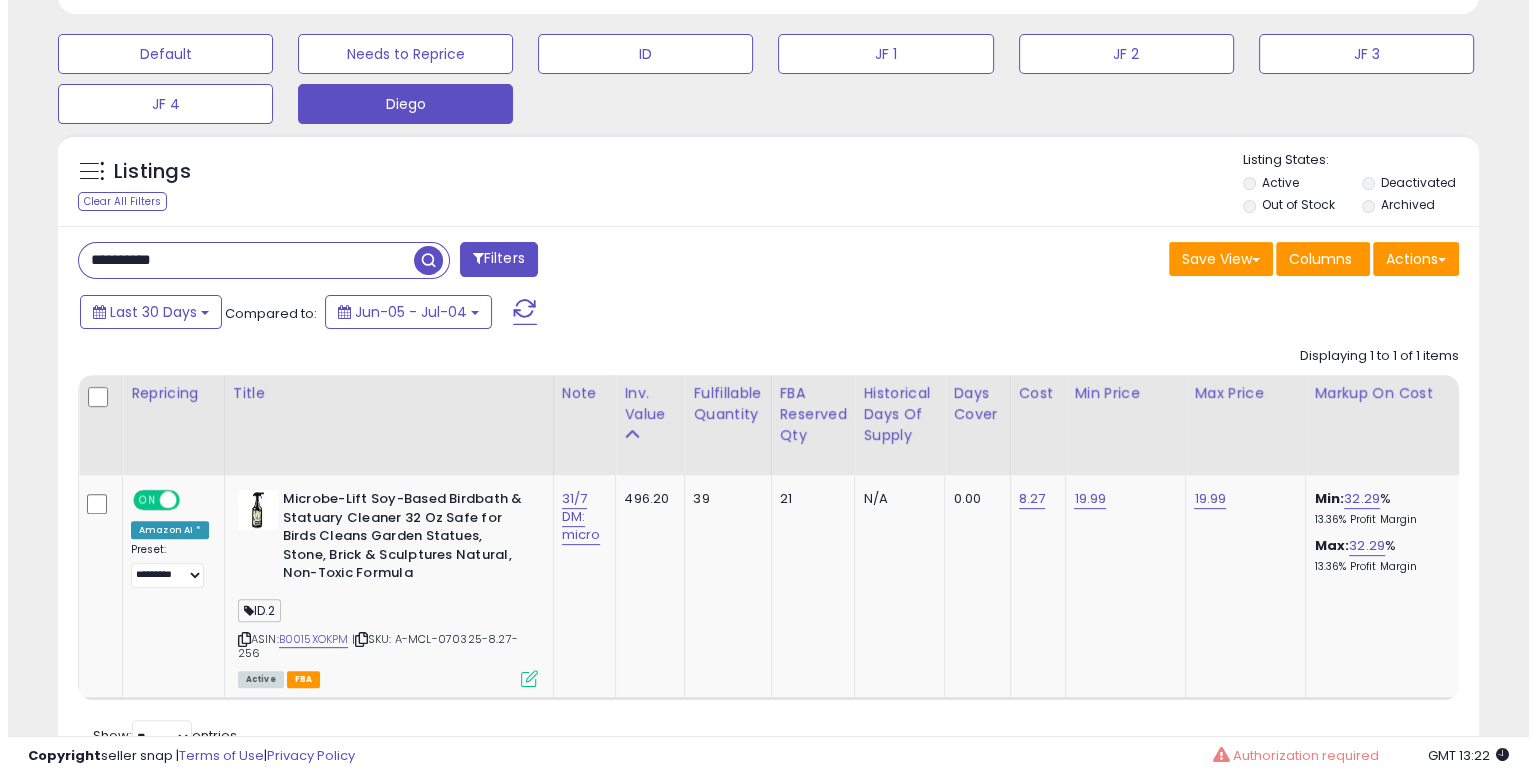 scroll, scrollTop: 464, scrollLeft: 0, axis: vertical 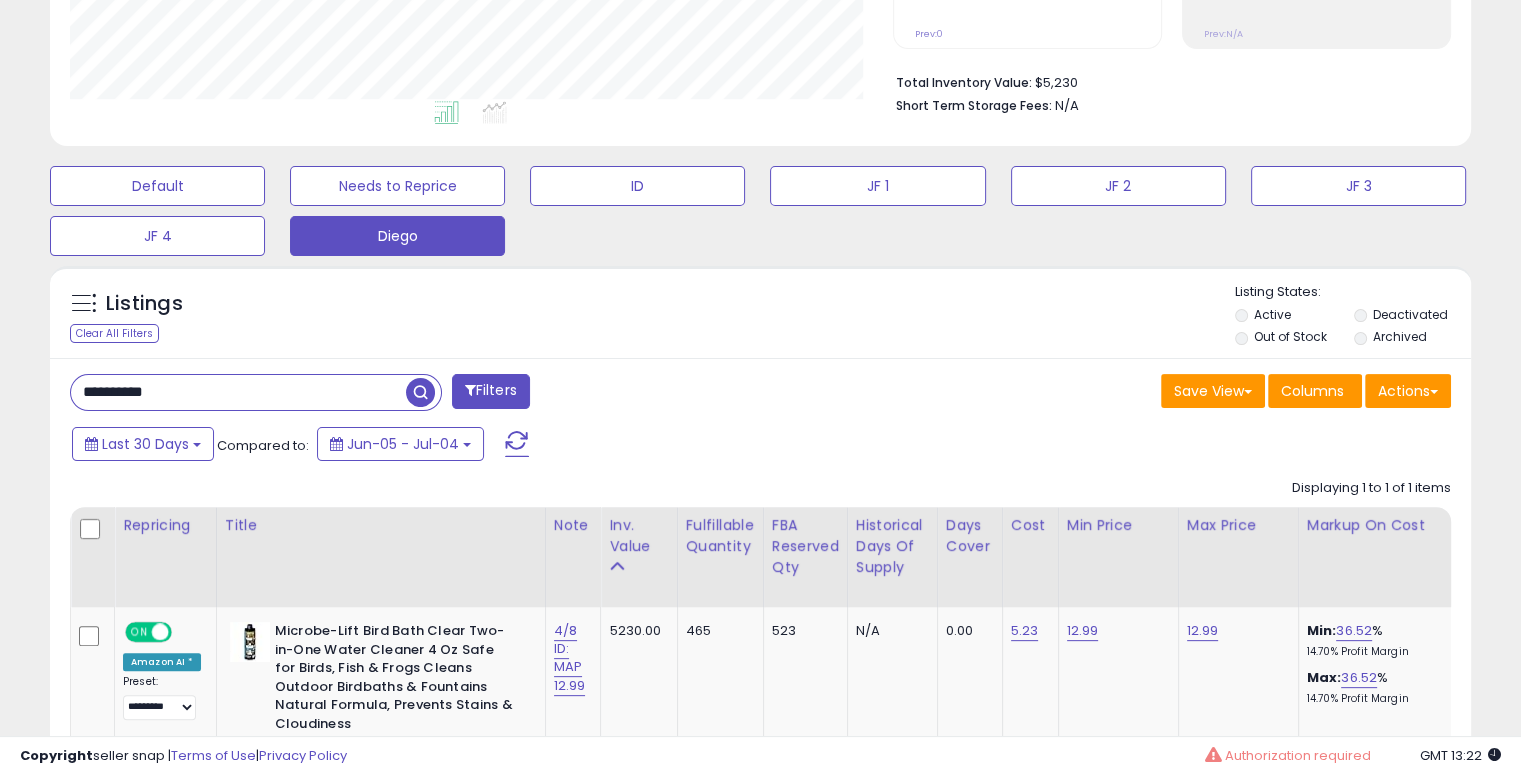 click on "**********" at bounding box center [238, 392] 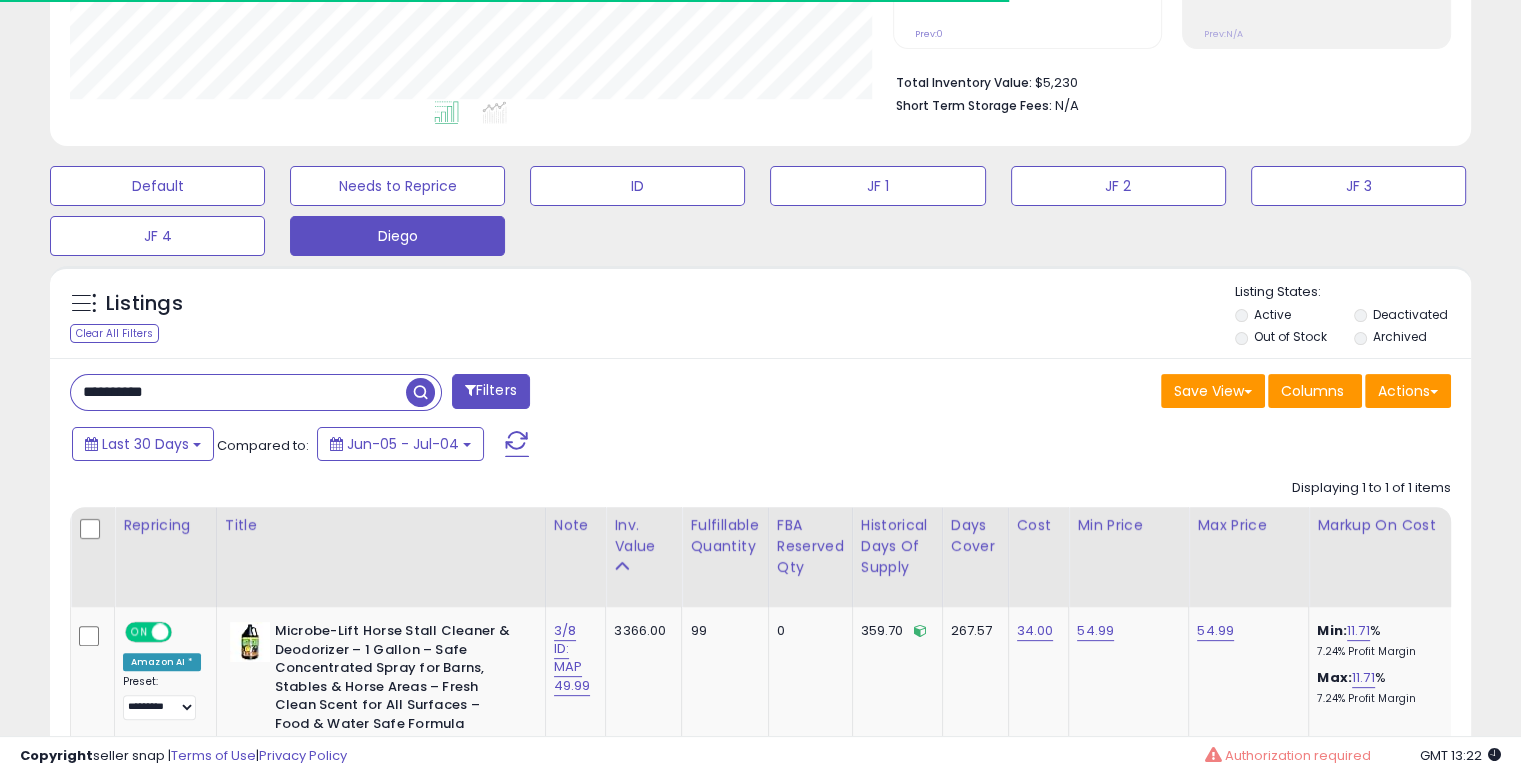 scroll, scrollTop: 409, scrollLeft: 822, axis: both 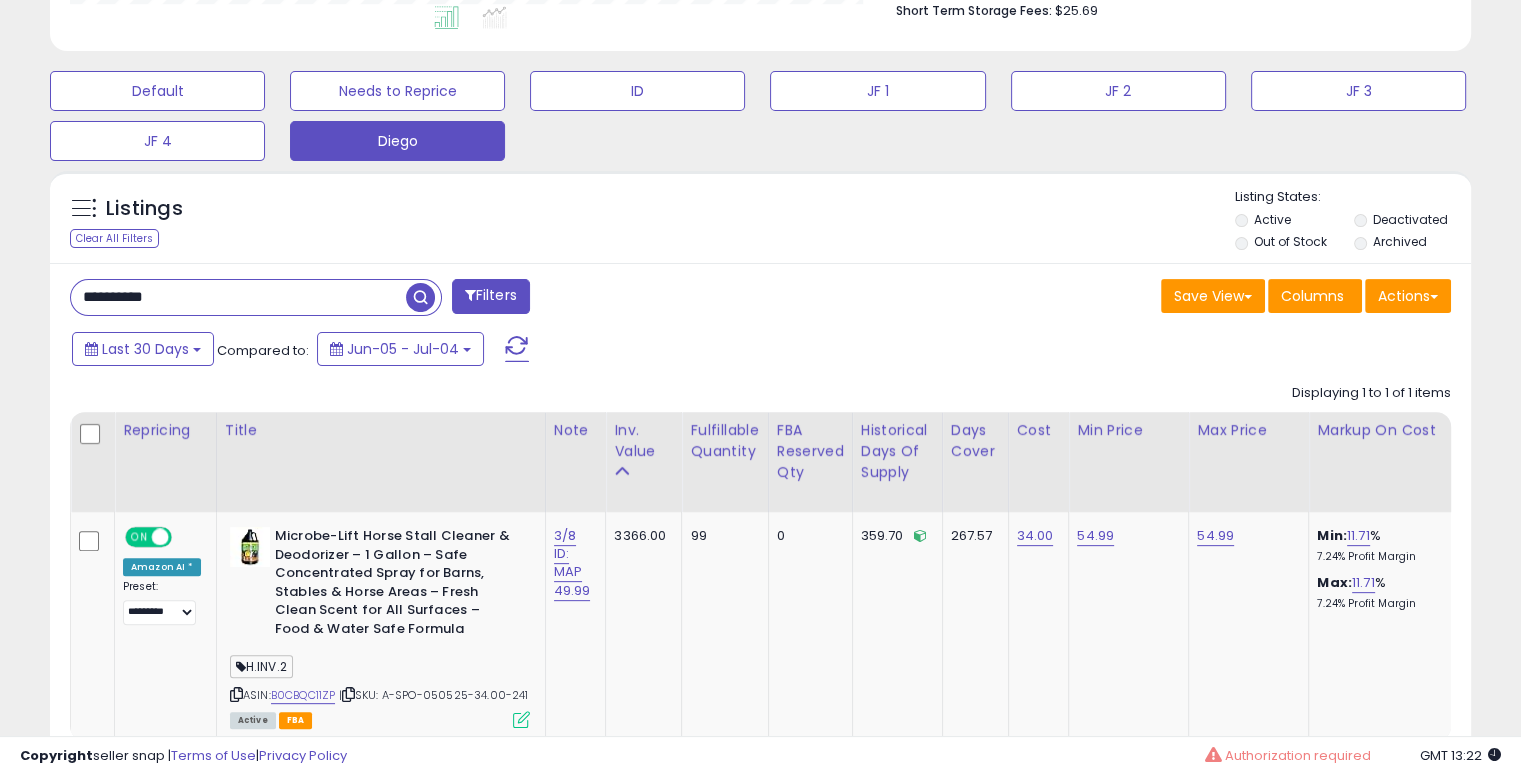 click on "**********" at bounding box center [238, 297] 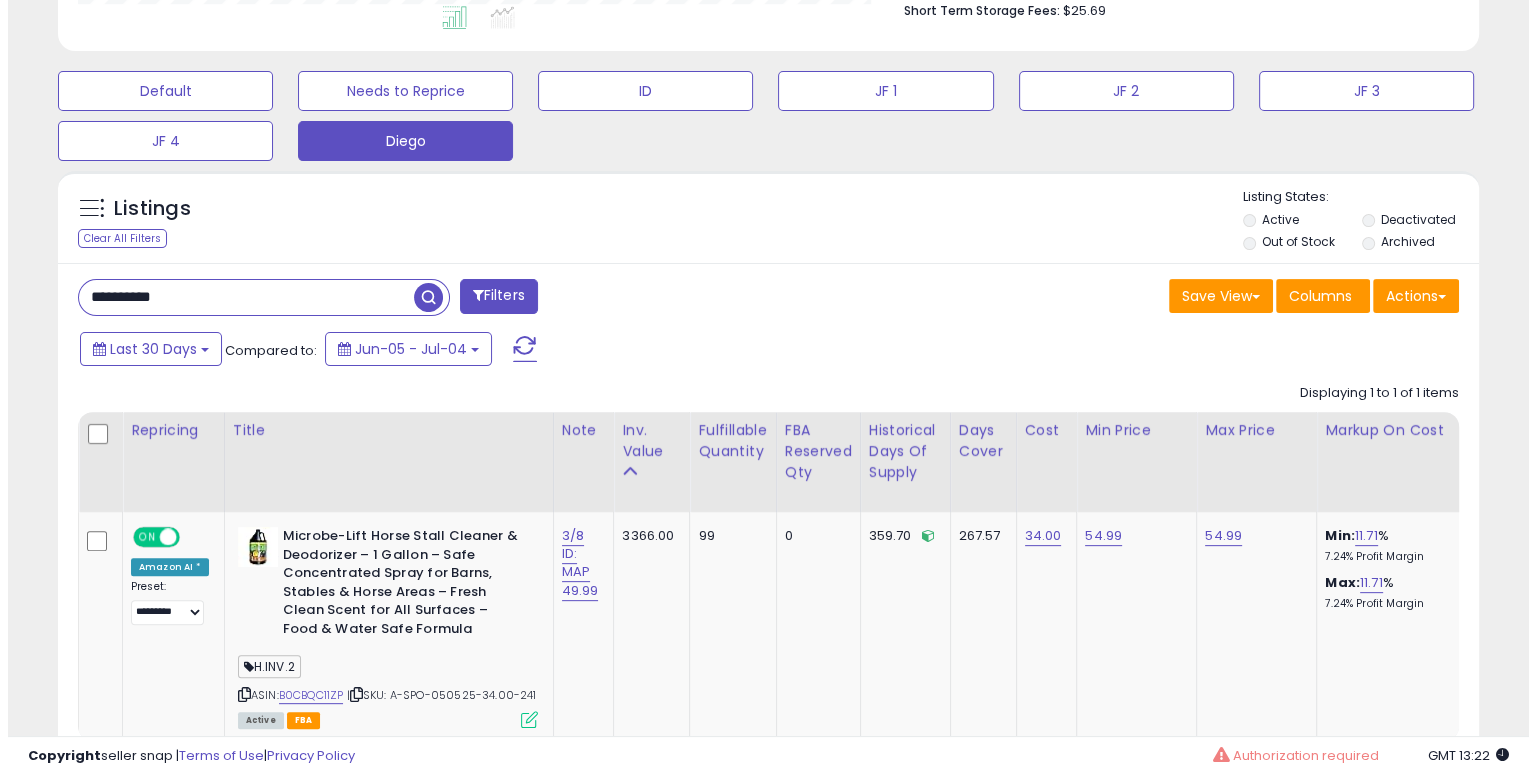 scroll, scrollTop: 464, scrollLeft: 0, axis: vertical 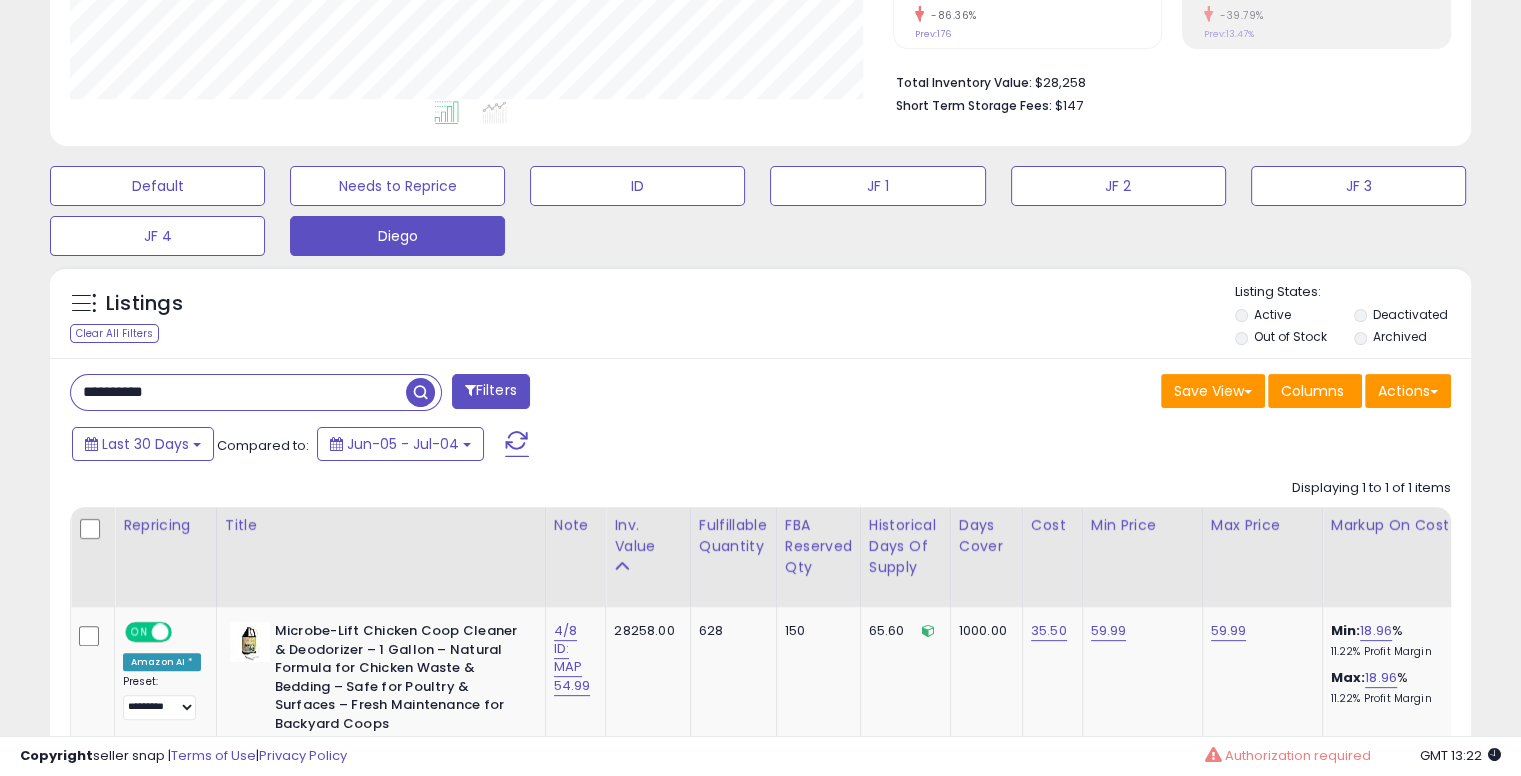 click on "**********" at bounding box center (238, 392) 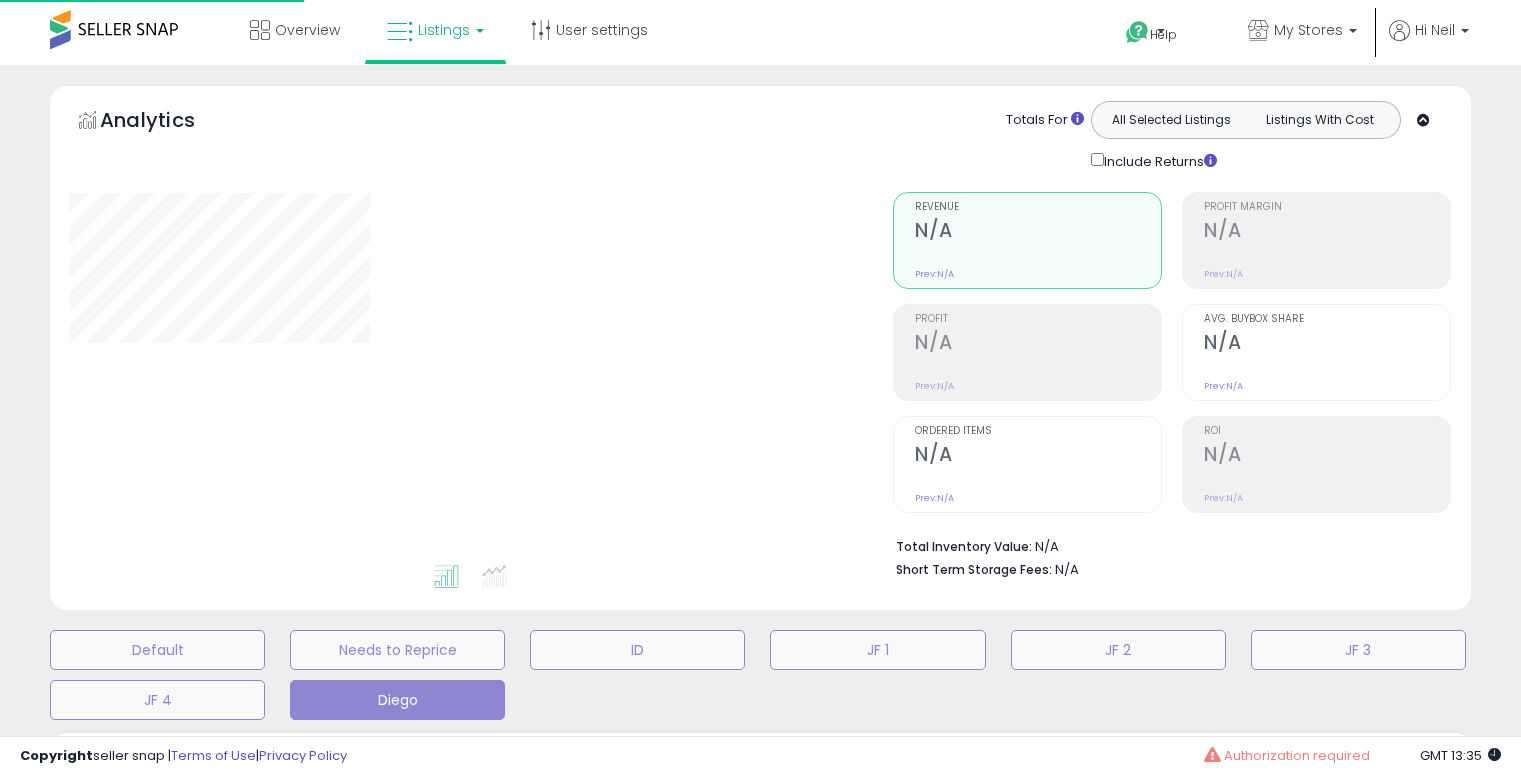 type on "******" 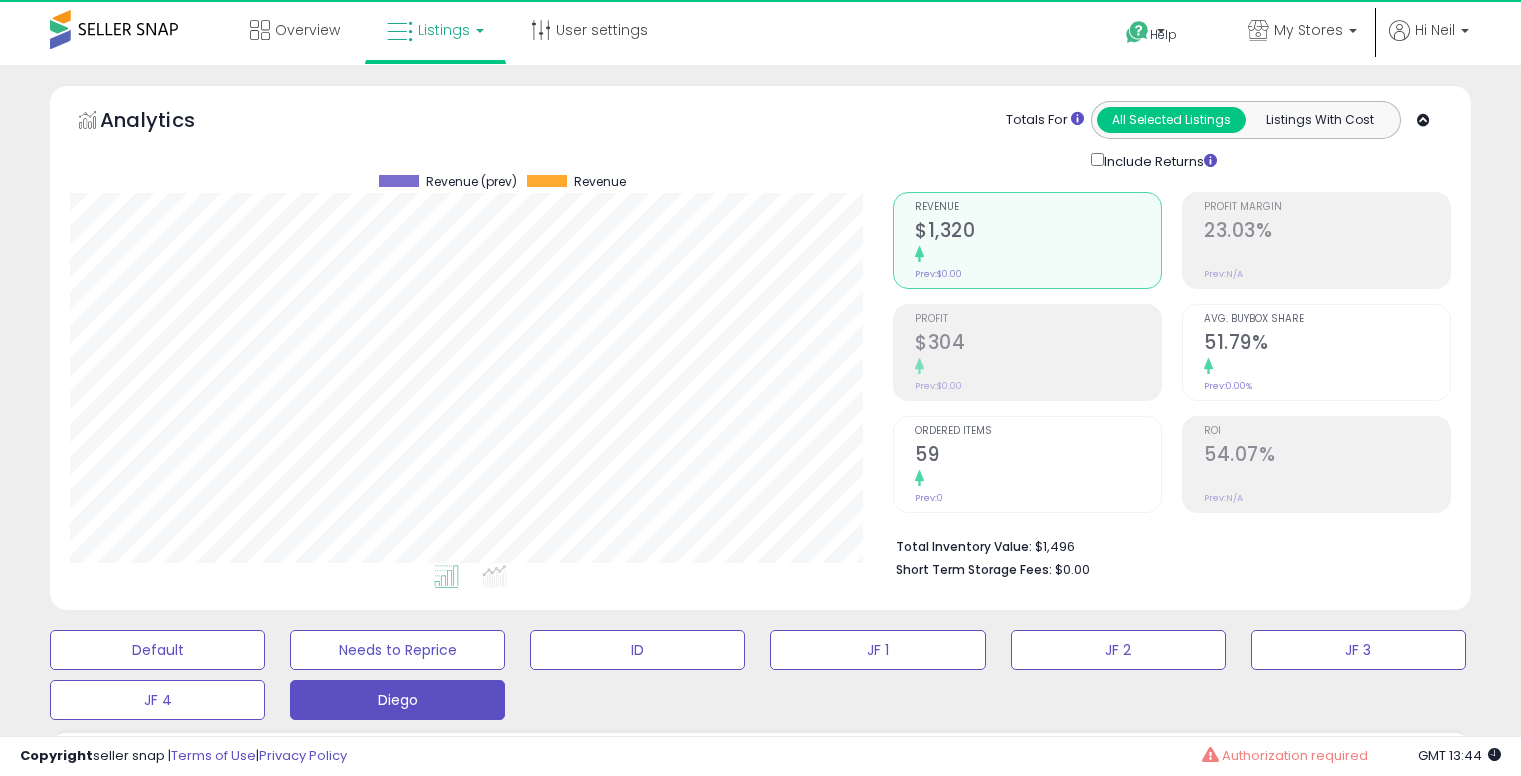 scroll, scrollTop: 464, scrollLeft: 0, axis: vertical 